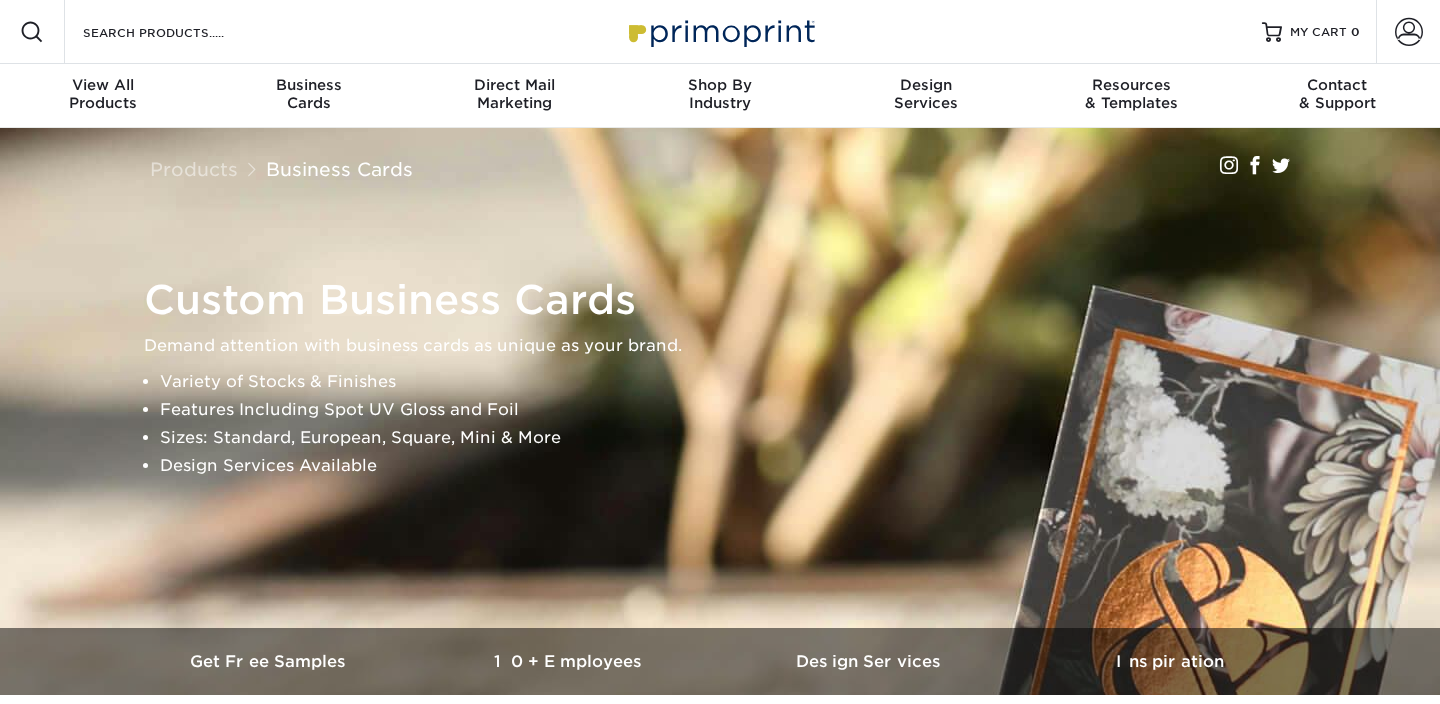 scroll, scrollTop: 0, scrollLeft: 0, axis: both 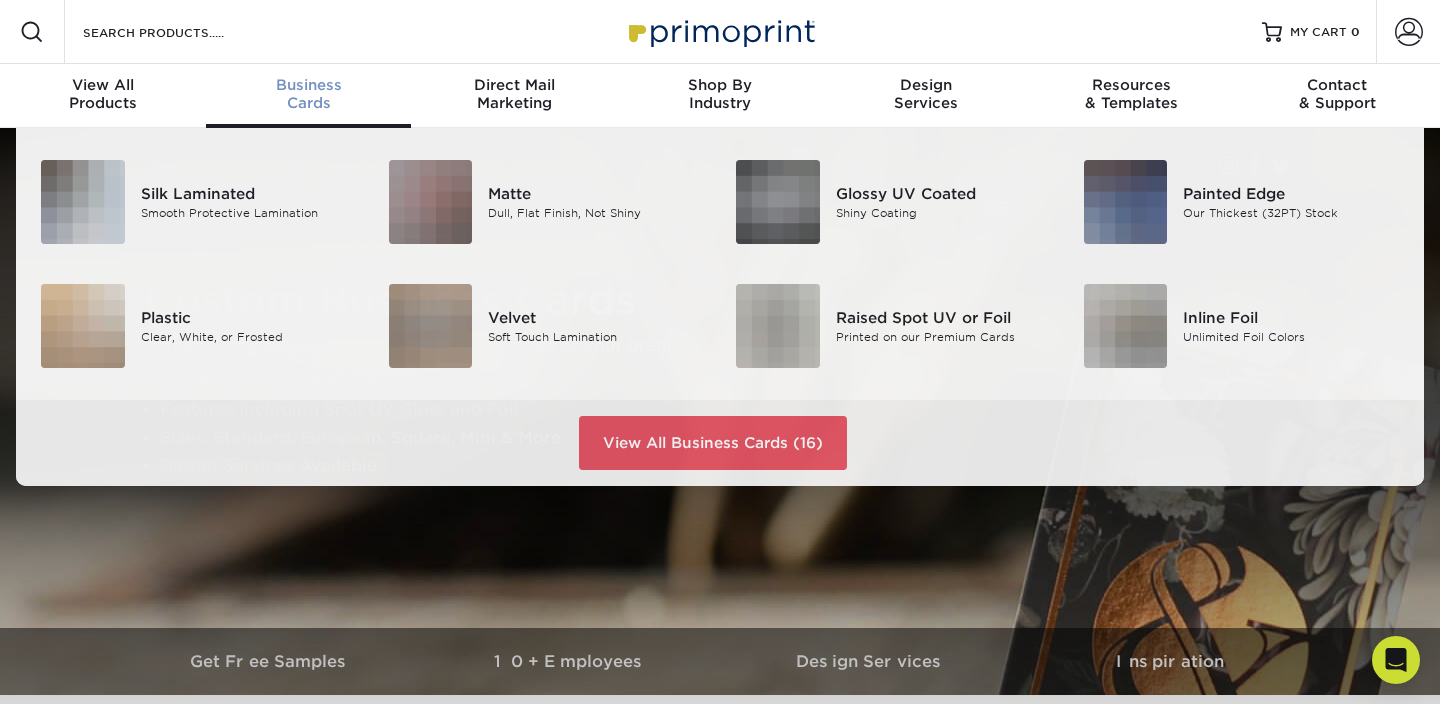 click on "Business  Cards" at bounding box center (309, 96) 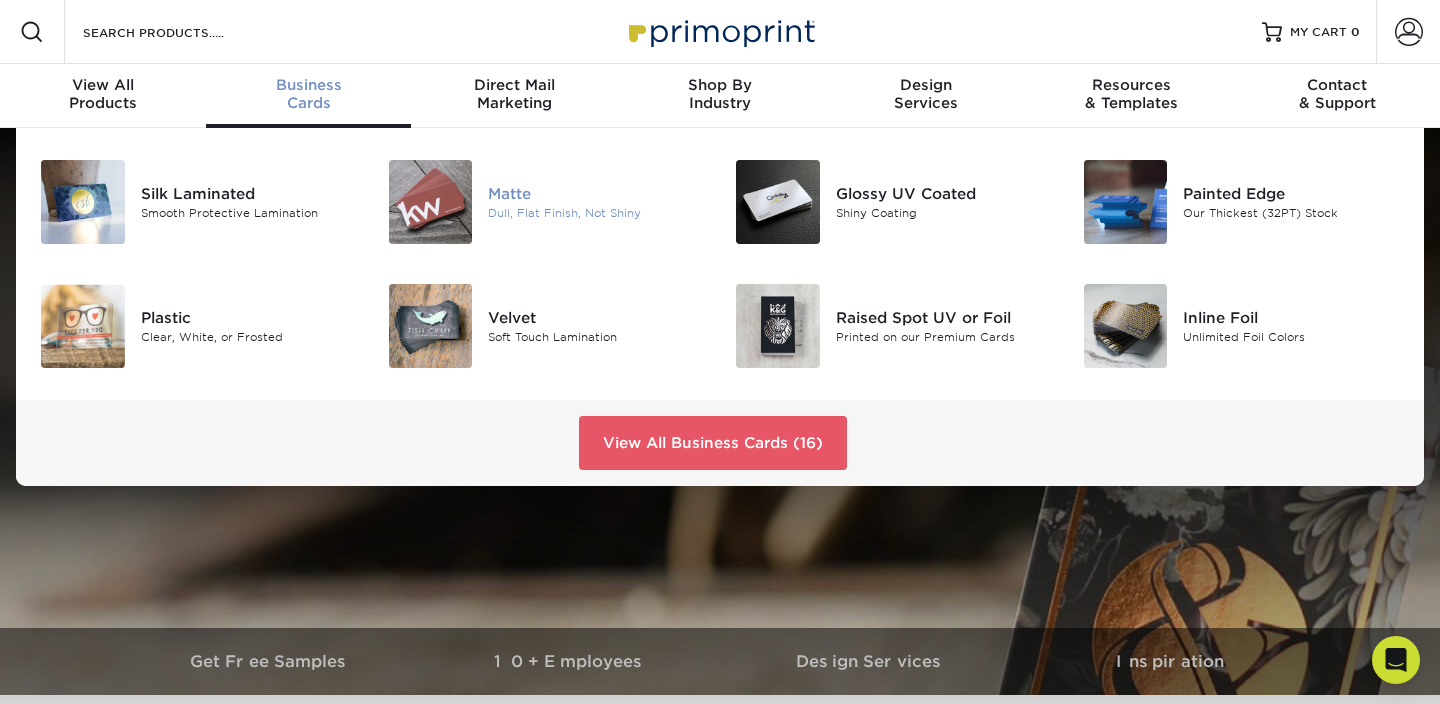 click at bounding box center [431, 202] 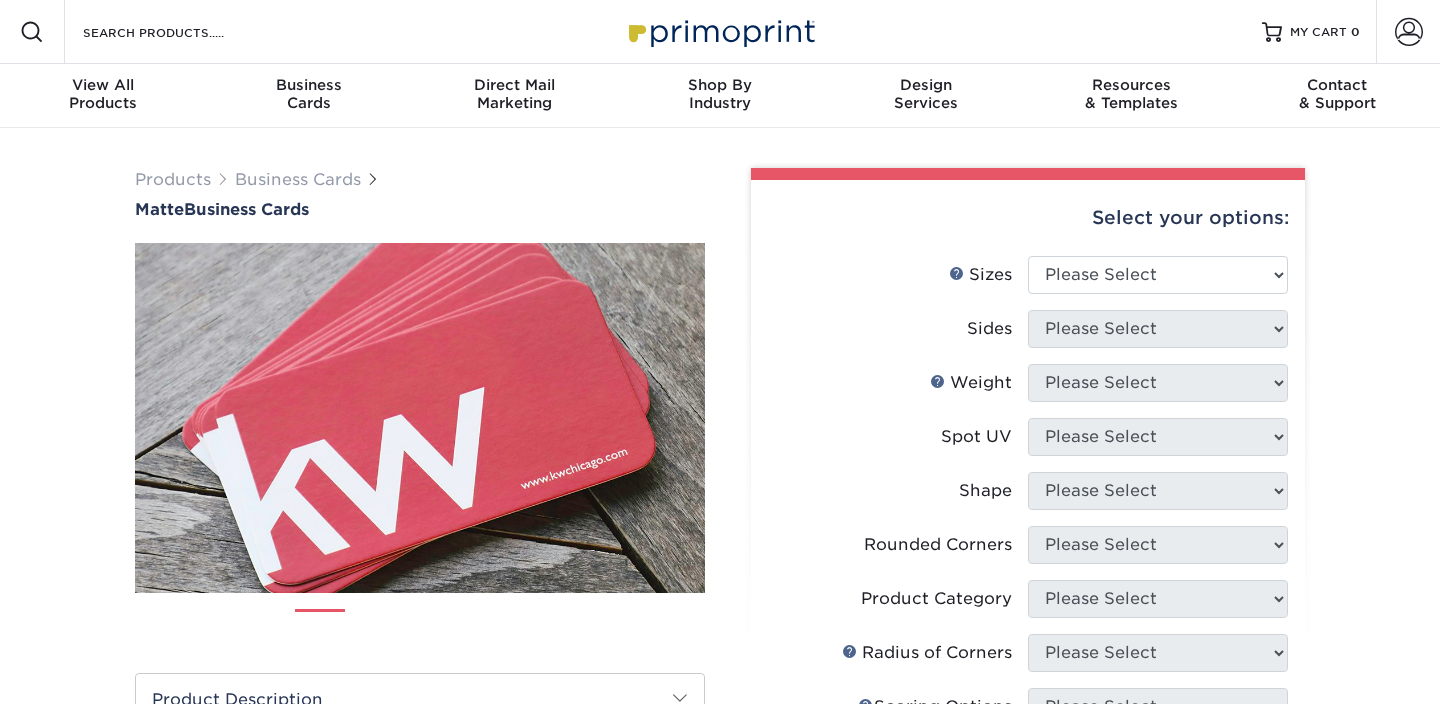 scroll, scrollTop: 0, scrollLeft: 0, axis: both 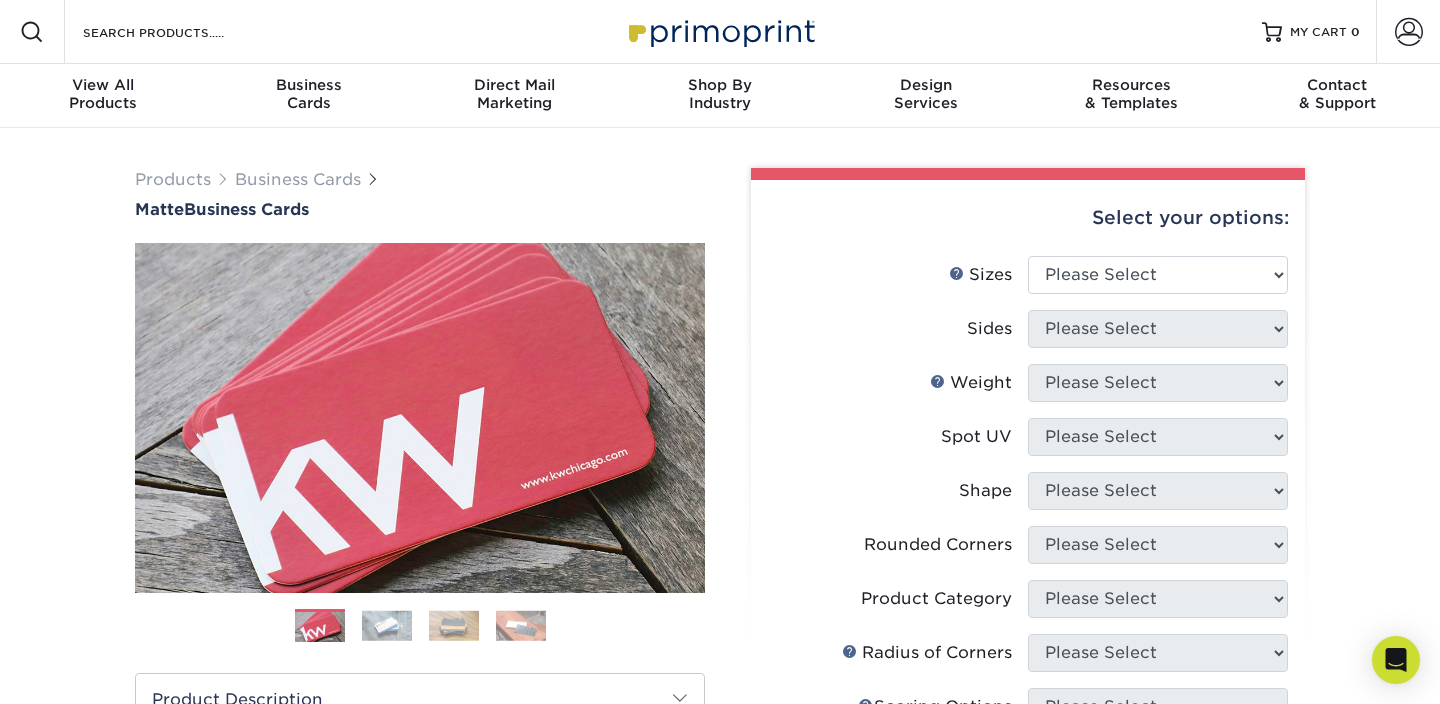 click at bounding box center [387, 625] 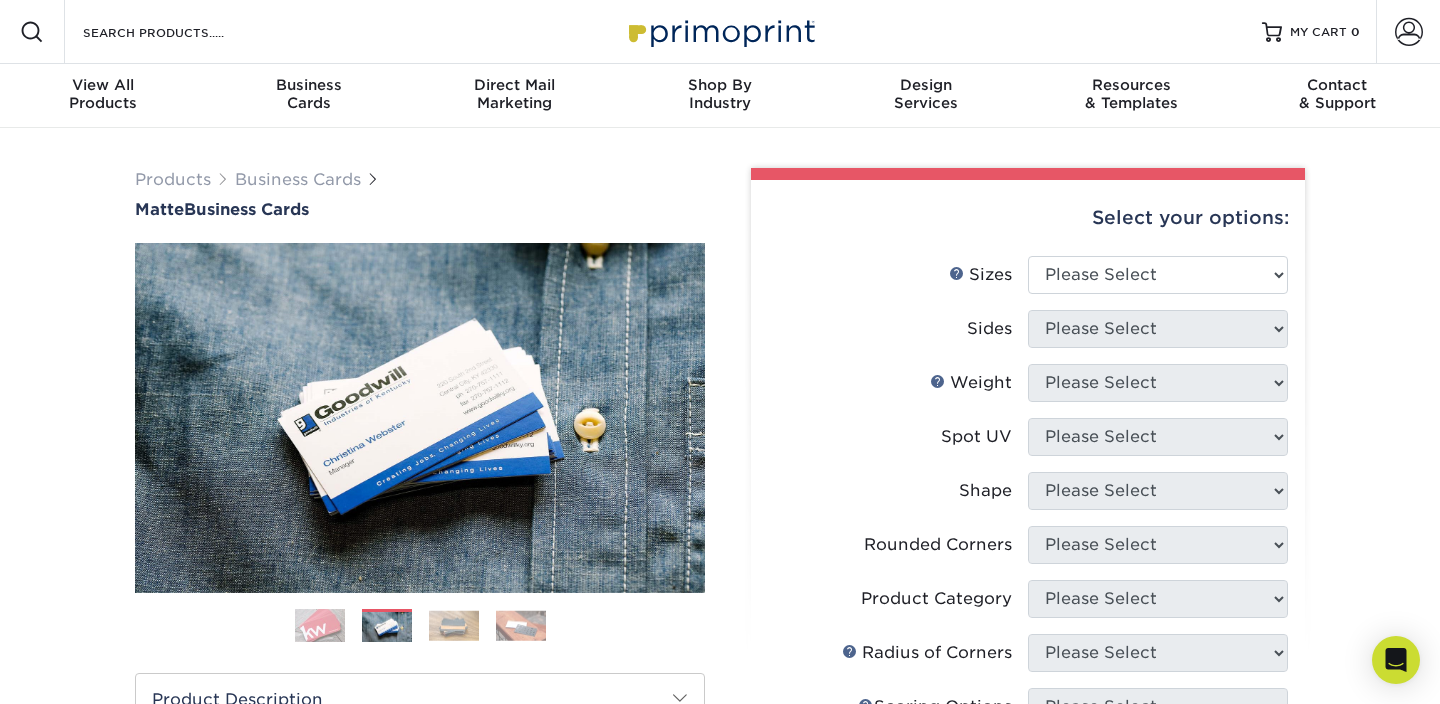click at bounding box center [454, 625] 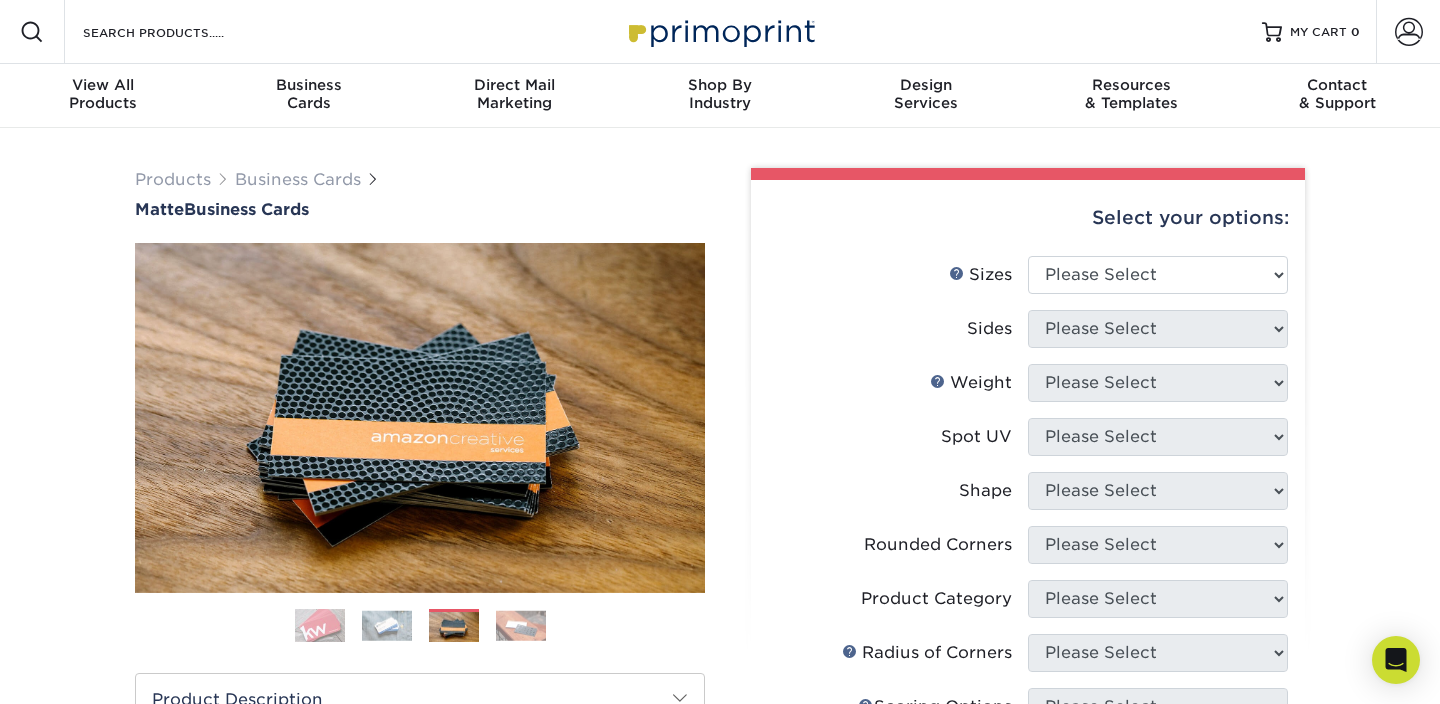 click at bounding box center (521, 625) 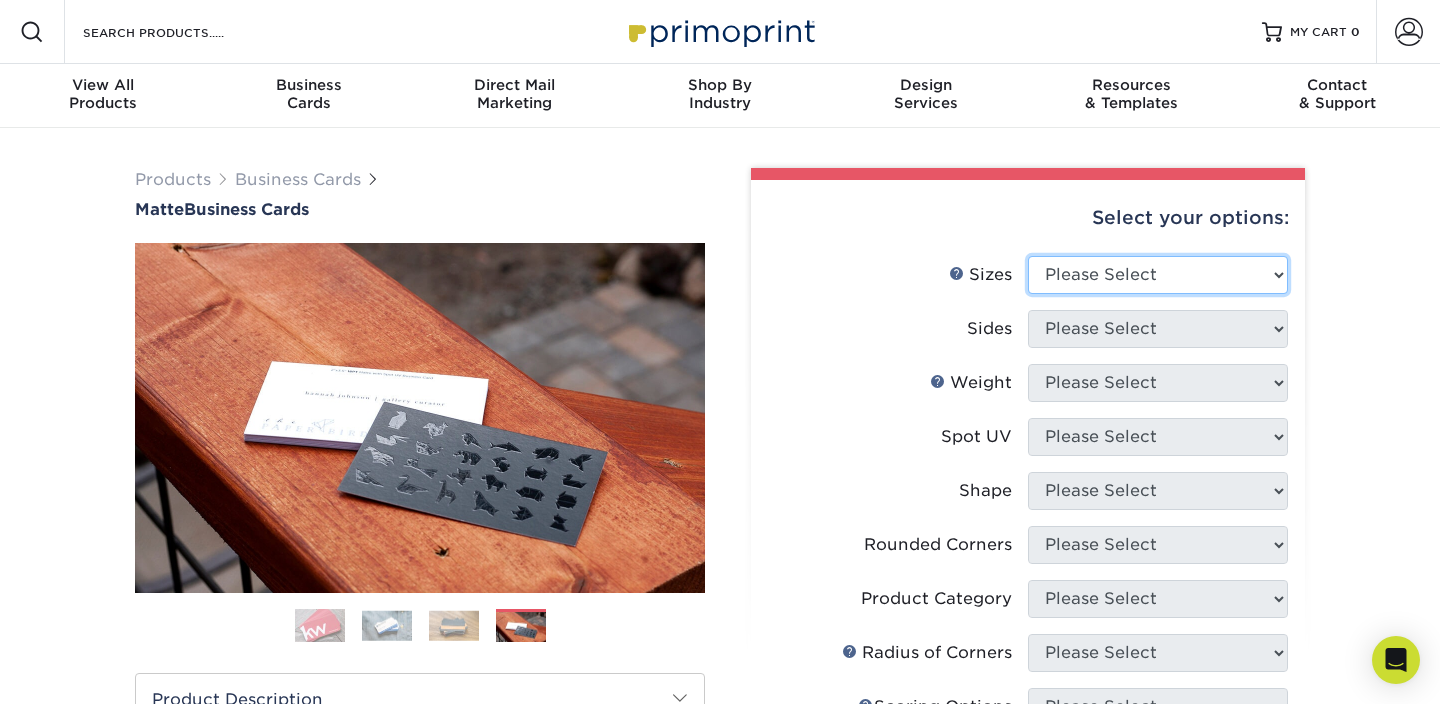 click on "Please Select
1.5" x 3.5"  - Mini
1.75" x 3.5" - Mini
2" x 2" - Square
2" x 3" - Mini
2" x 3.5" - Standard
2" x 7" - Foldover Card
2.125" x 3.375" - European
2.5" x 2.5" - Square 3.5" x 4" - Foldover Card" at bounding box center [1158, 275] 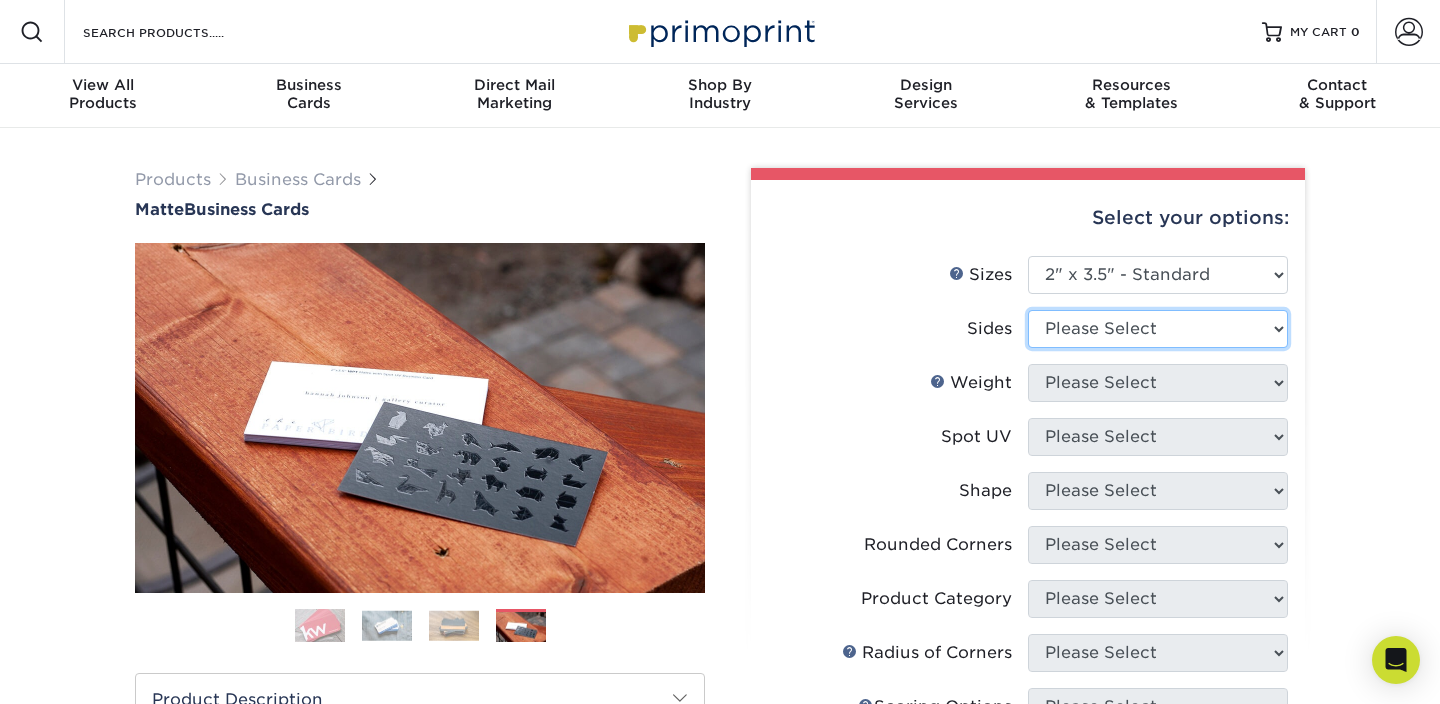 click on "Please Select Print Both Sides Print Front Only" at bounding box center [1158, 329] 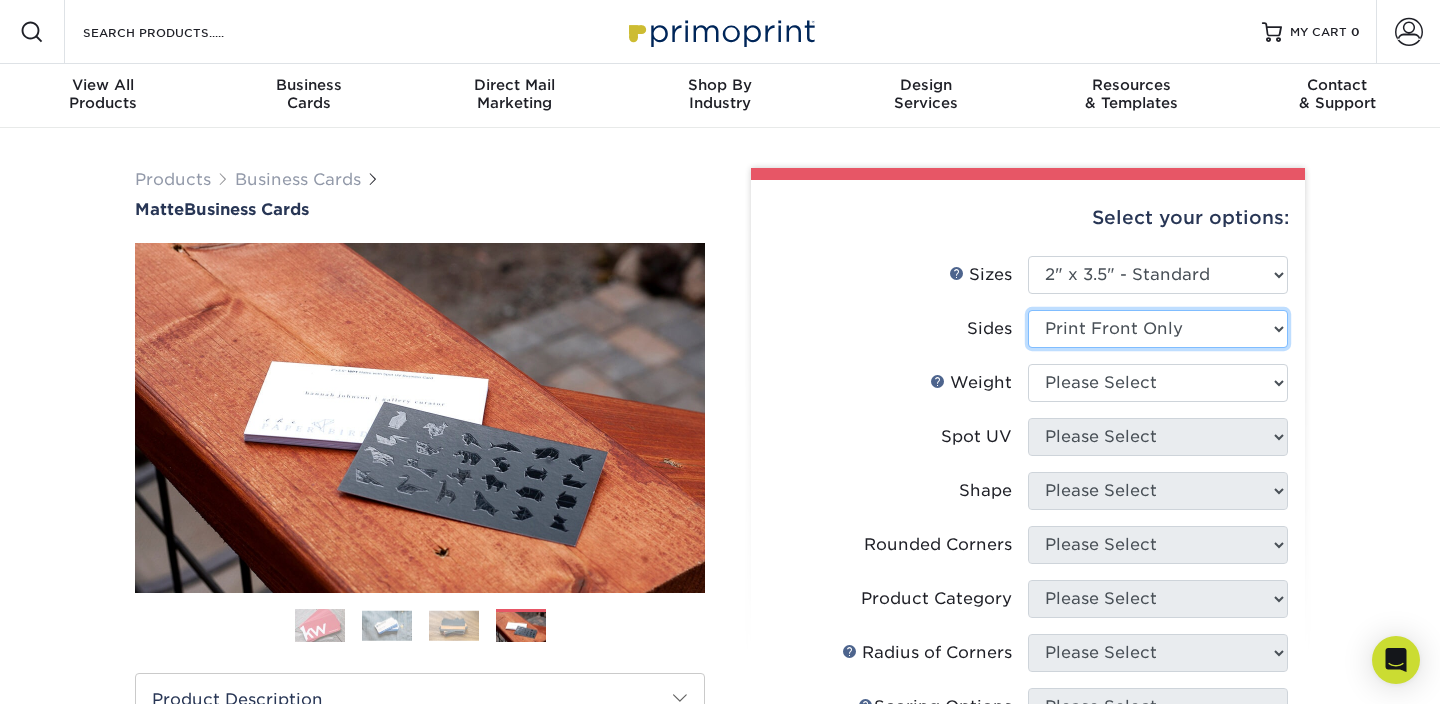 click on "Please Select Print Both Sides Print Front Only" at bounding box center [1158, 329] 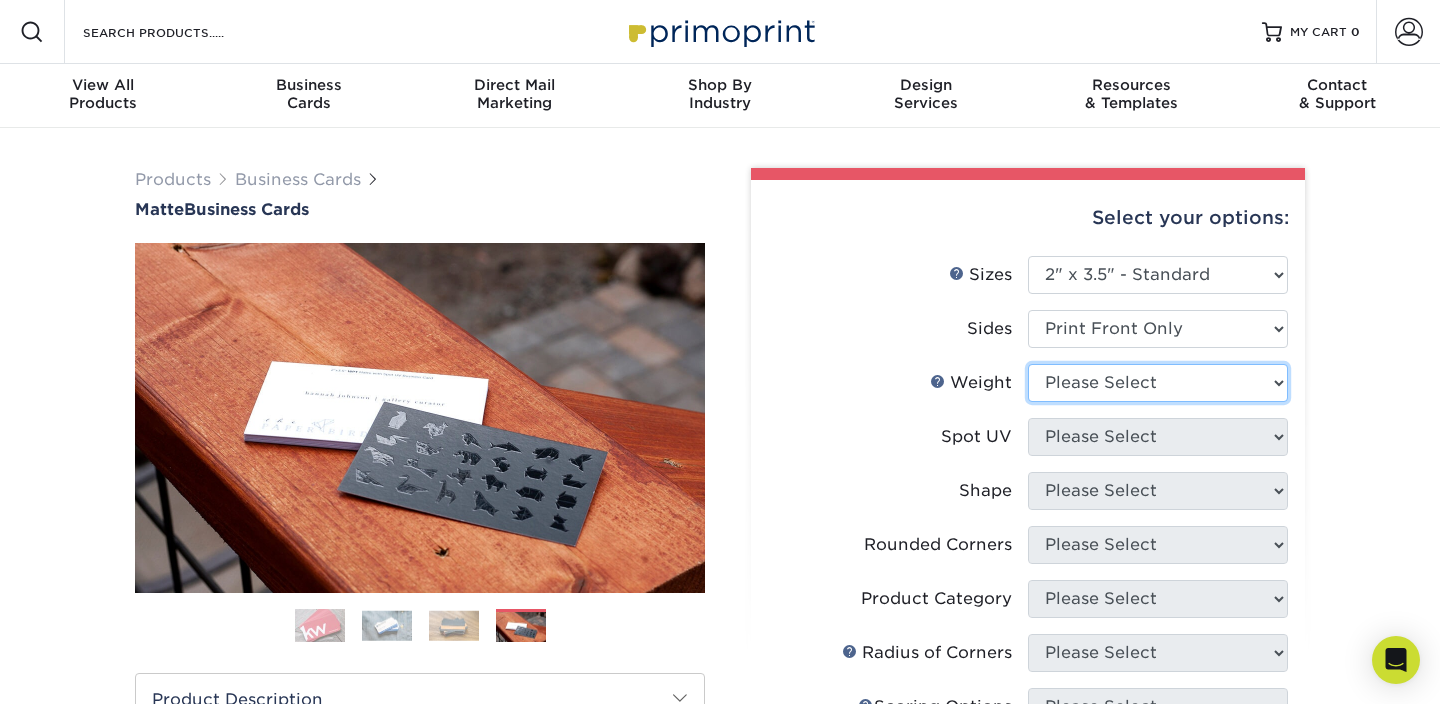 click on "Please Select 16PT 14PT" at bounding box center (1158, 383) 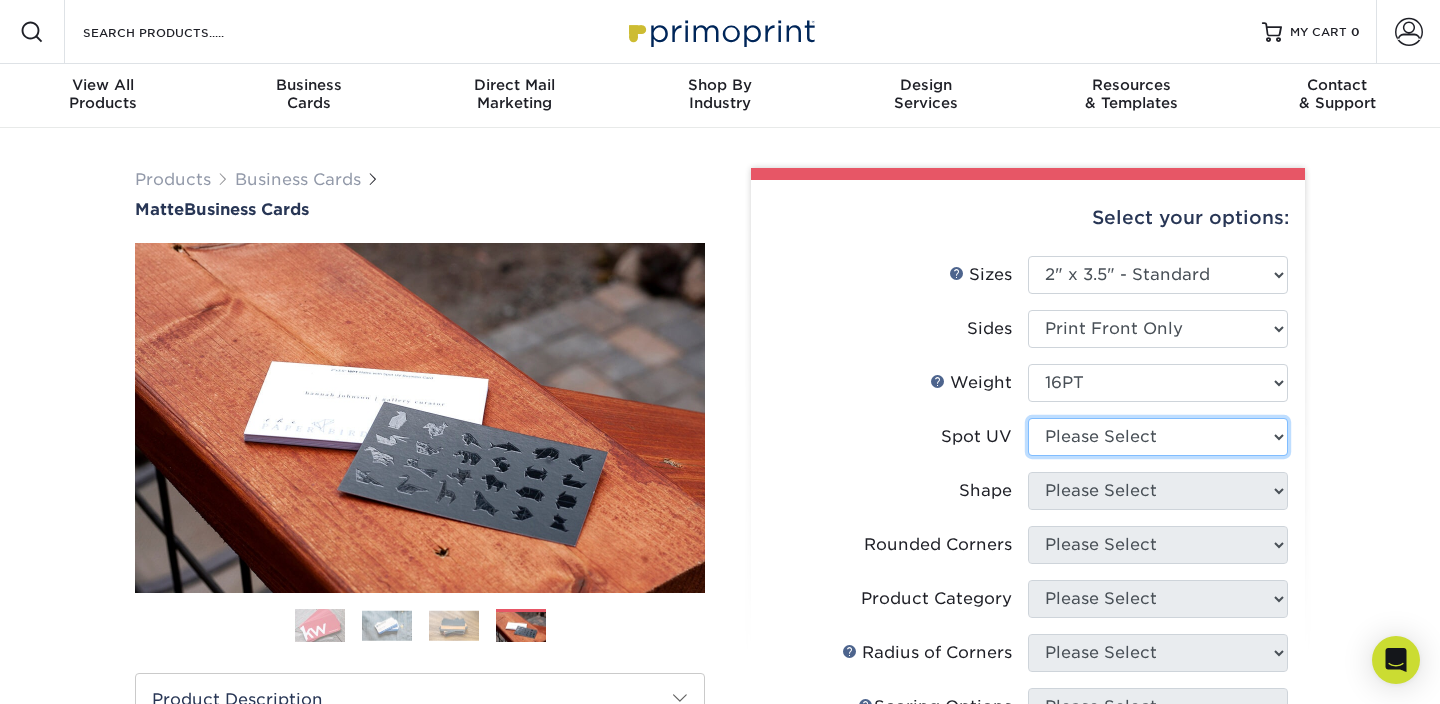 click on "Please Select No Spot UV Front Only" at bounding box center (1158, 437) 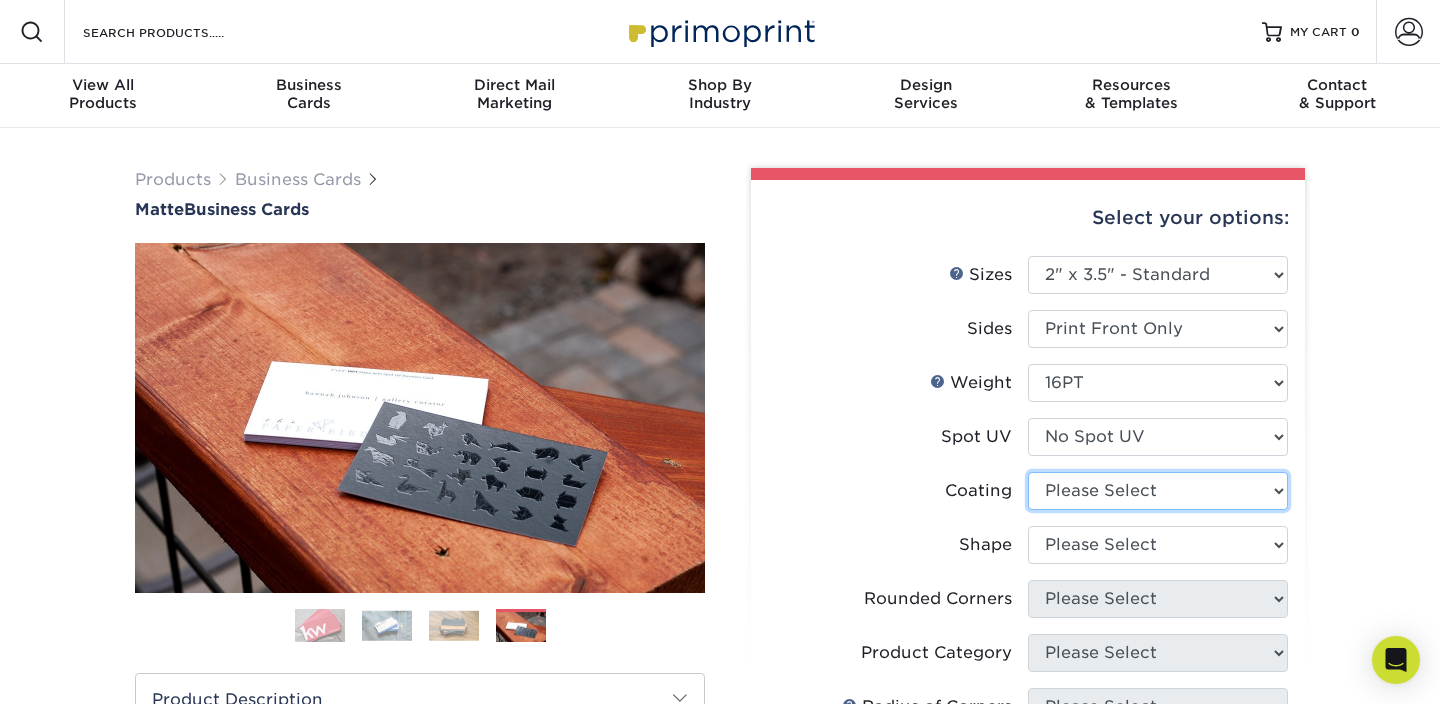 click at bounding box center [1158, 491] 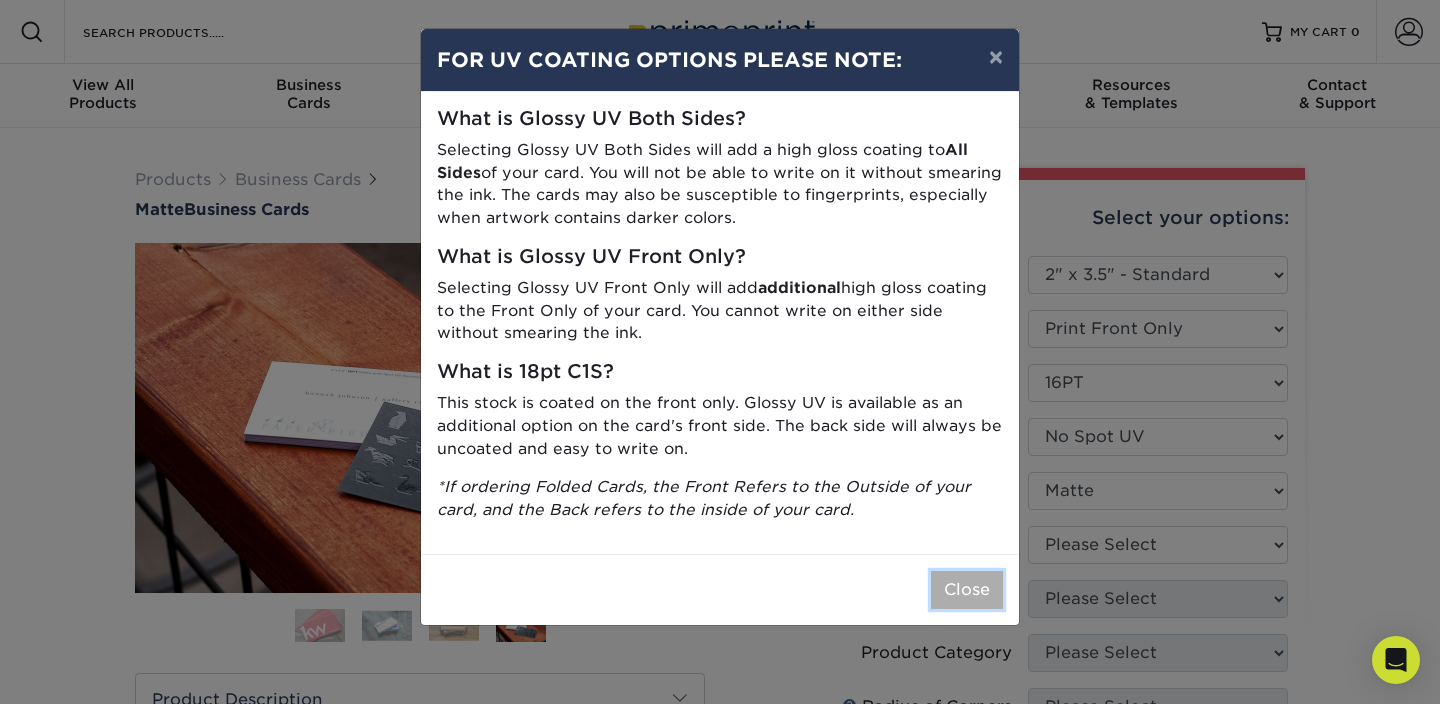 click on "Close" at bounding box center [967, 590] 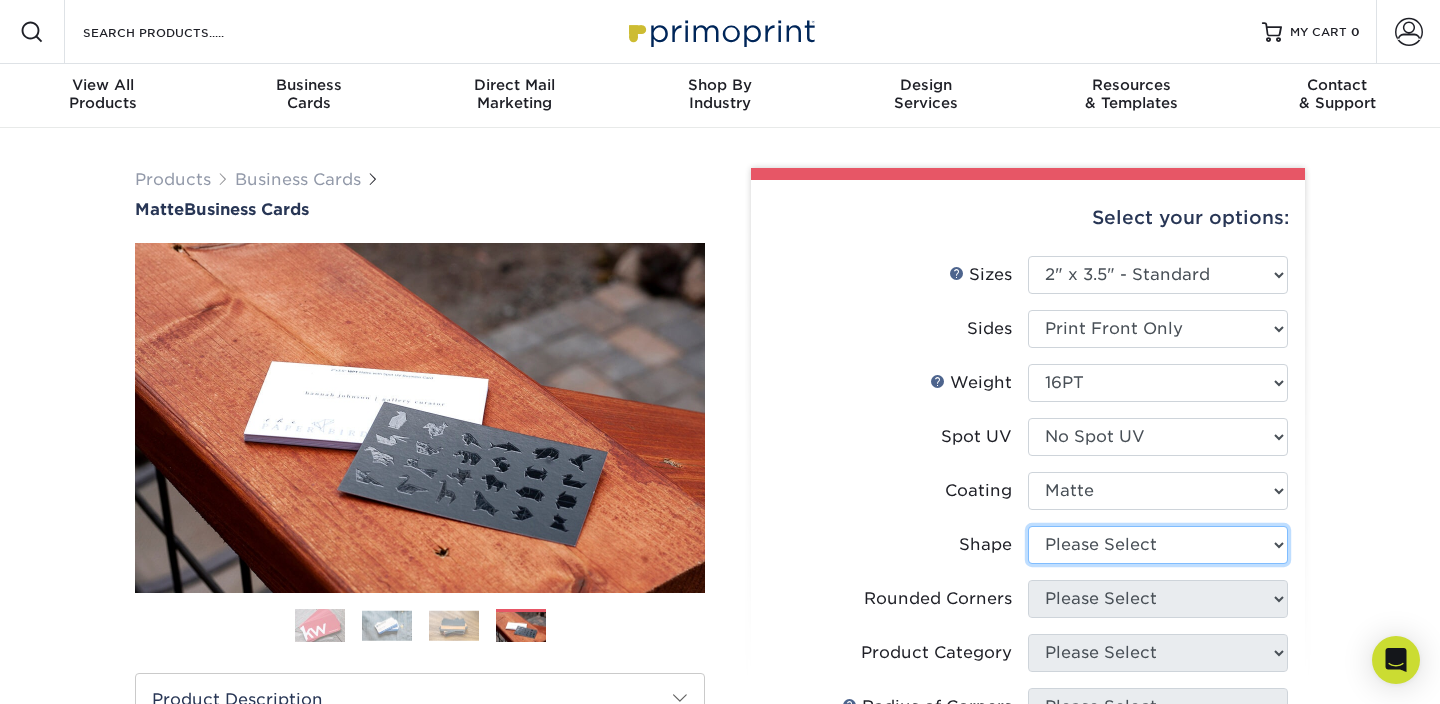 click on "Please Select Standard Oval" at bounding box center [1158, 545] 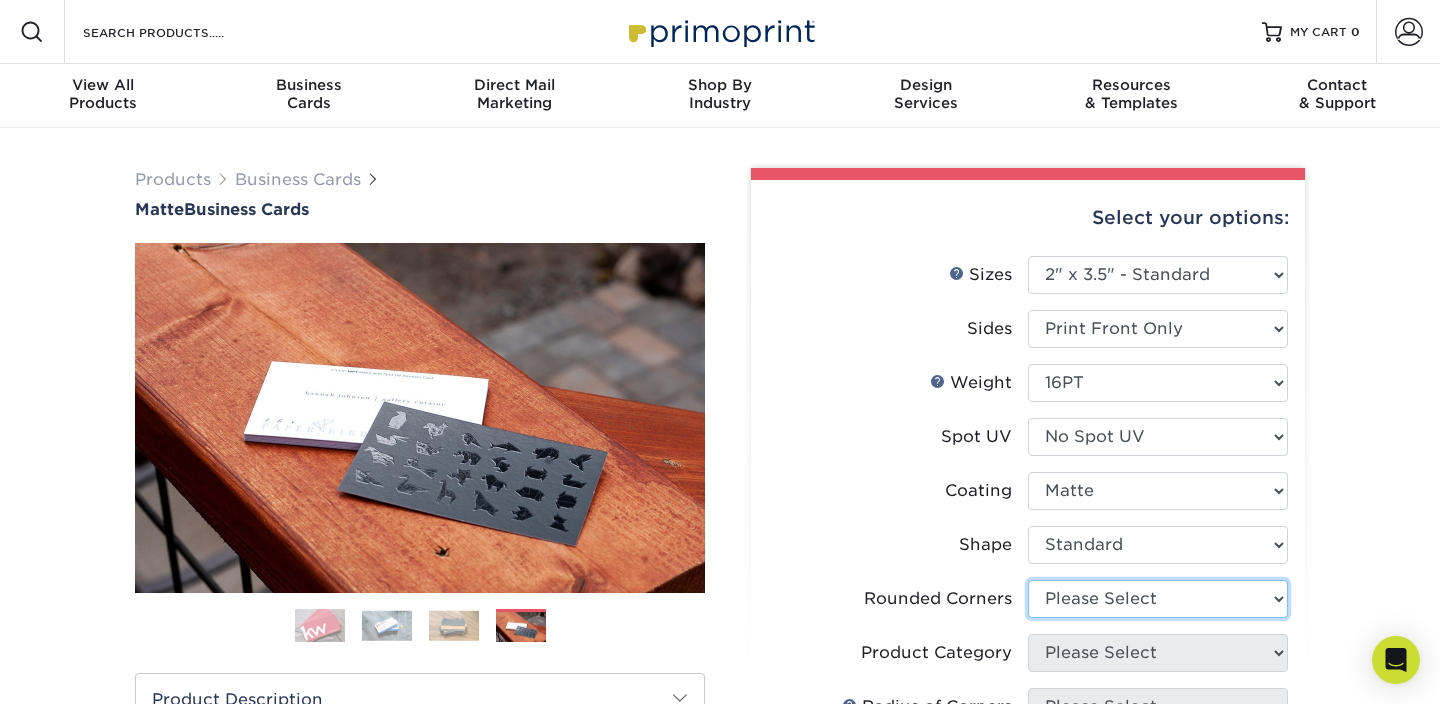 click on "Please Select
Yes - Round 2 Corners                                                    Yes - Round 4 Corners                                                    No" at bounding box center (1158, 599) 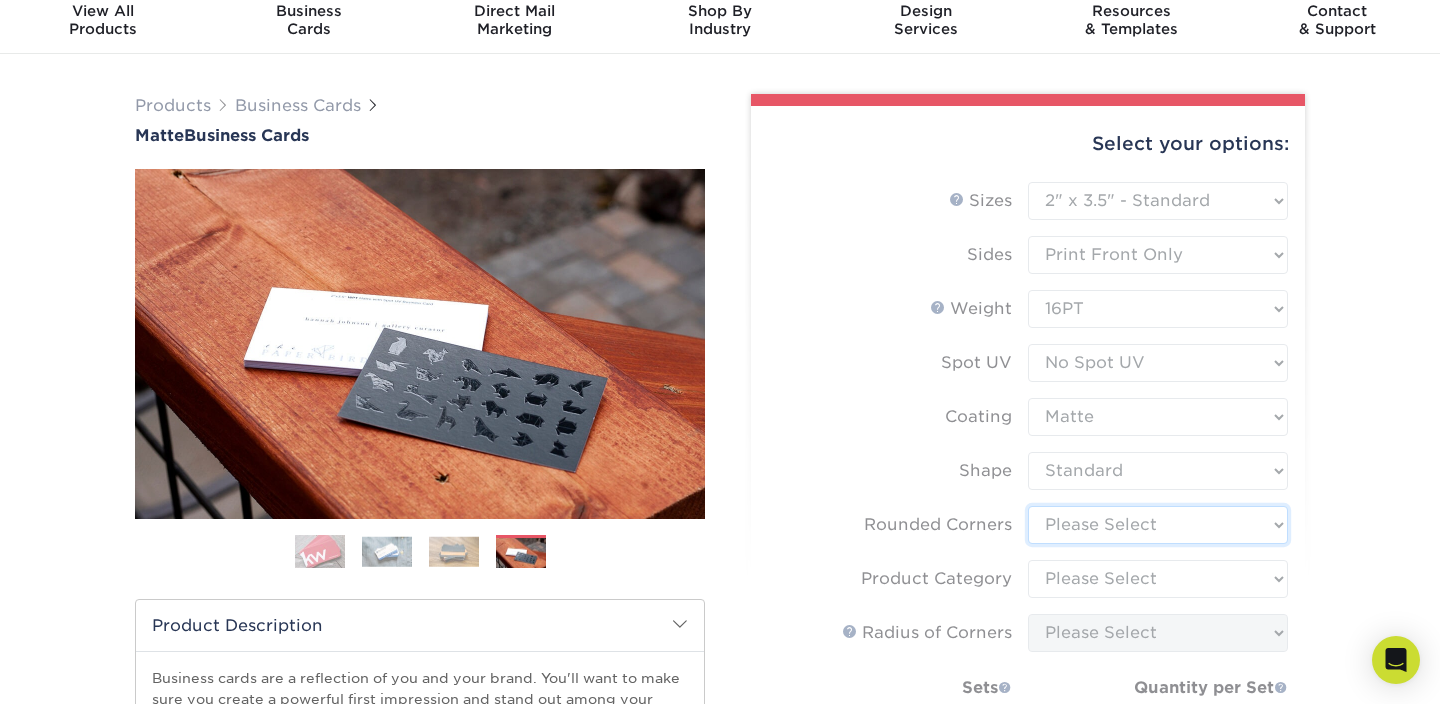 scroll, scrollTop: 75, scrollLeft: 0, axis: vertical 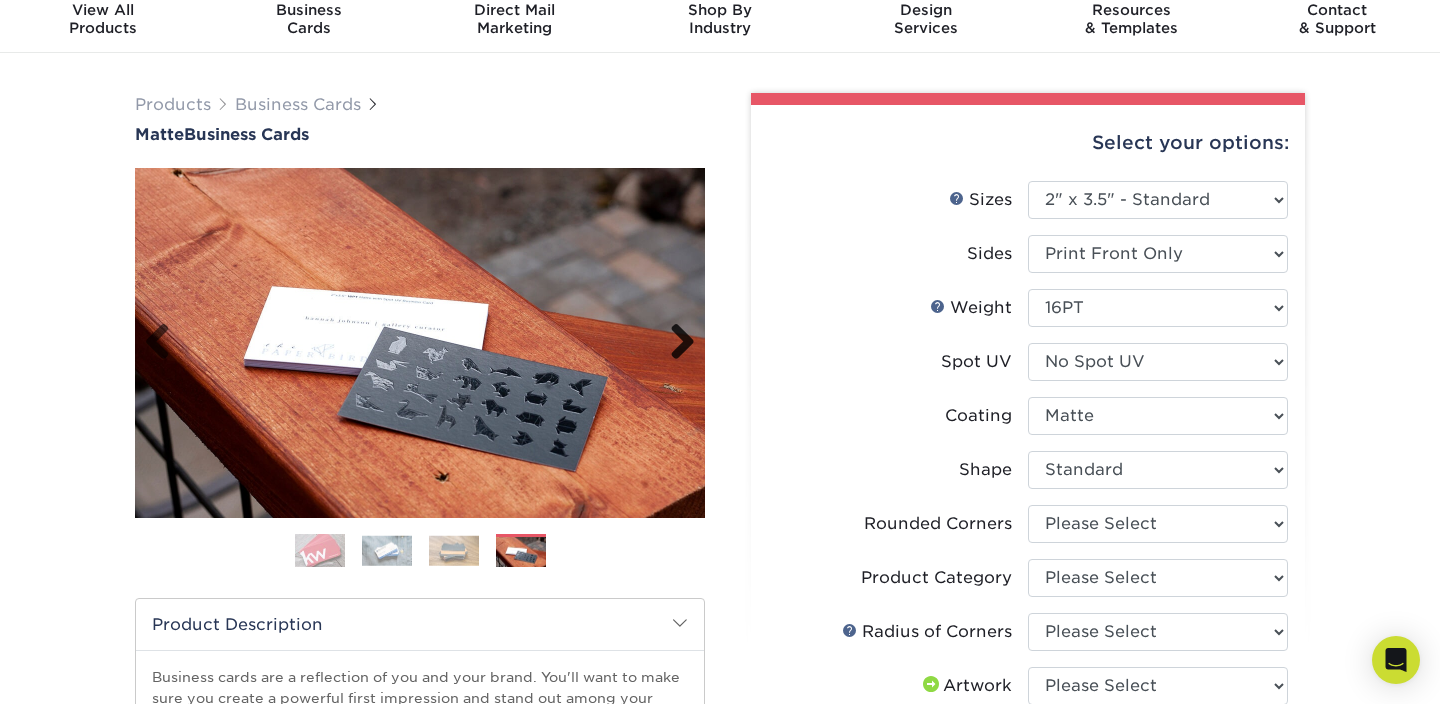 click on "Next" at bounding box center (675, 343) 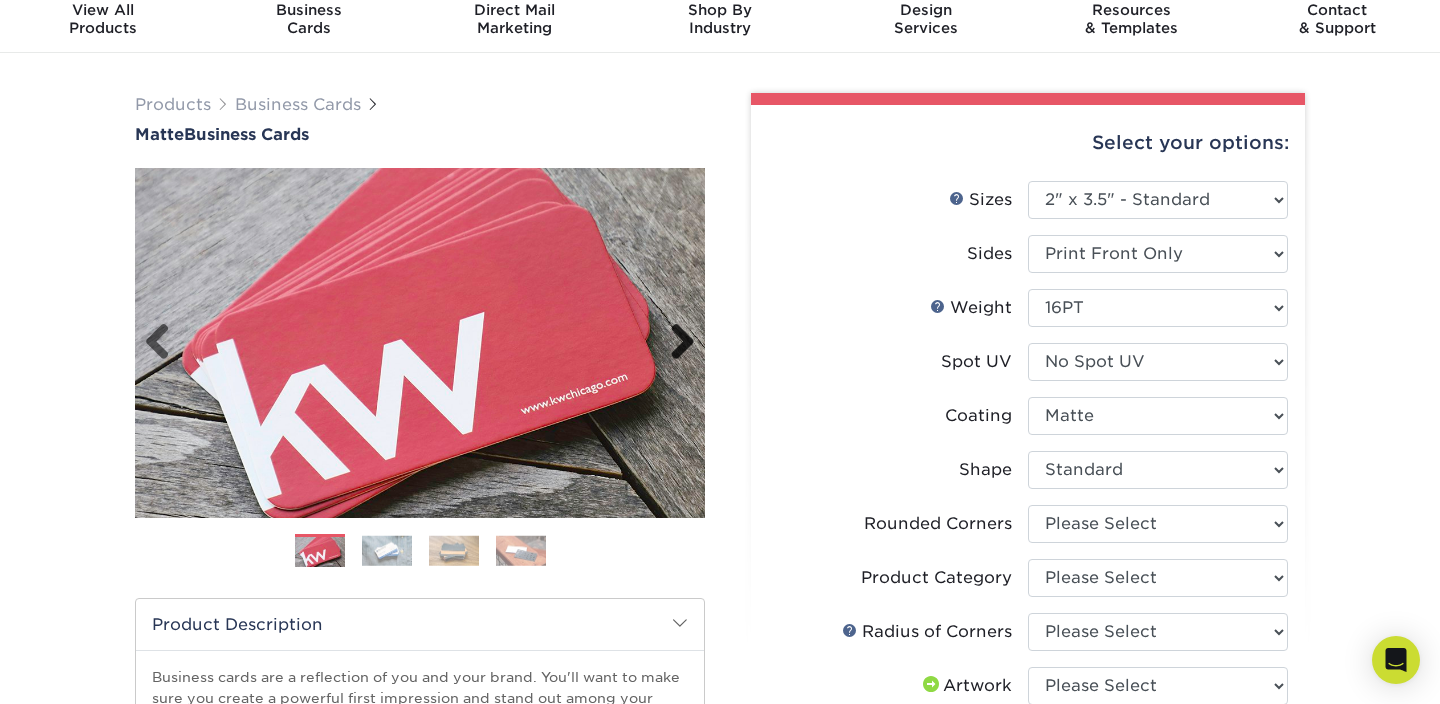 click on "Next" at bounding box center (675, 343) 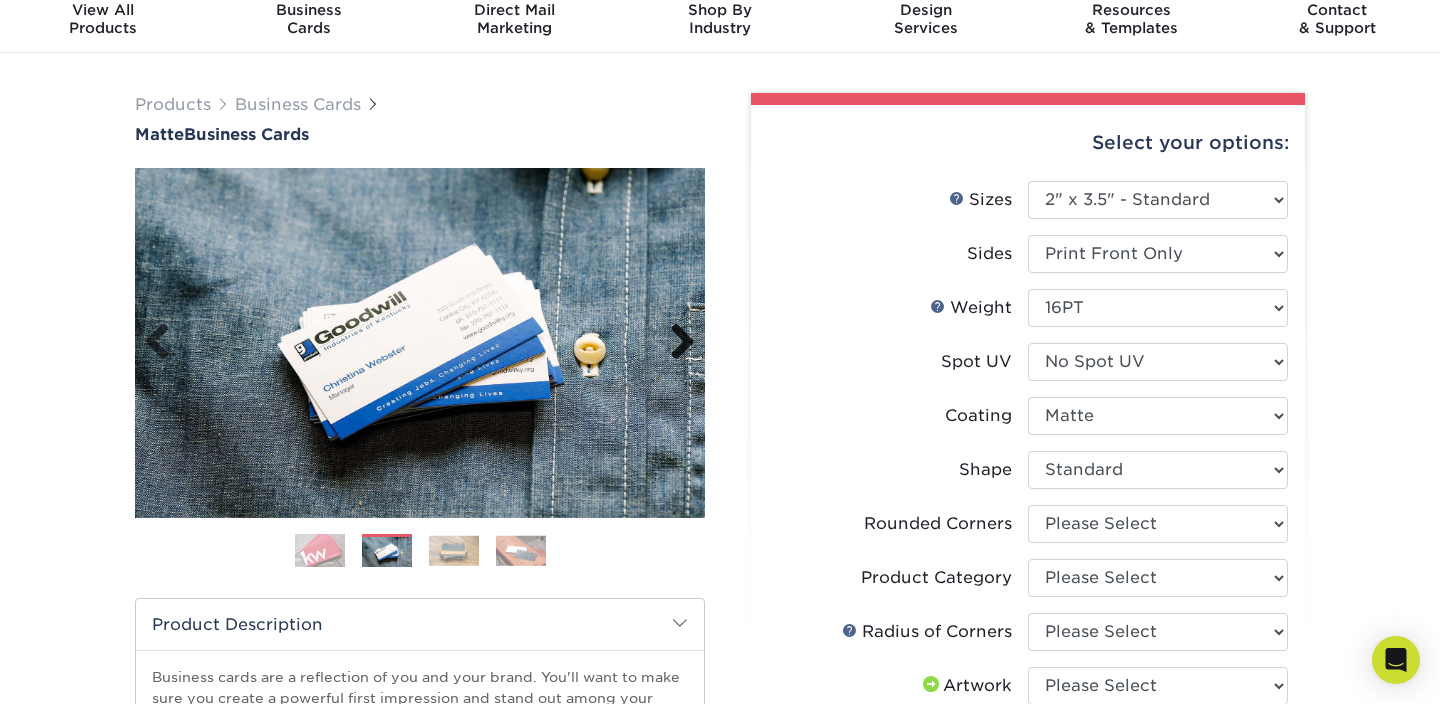 click on "Next" at bounding box center (675, 343) 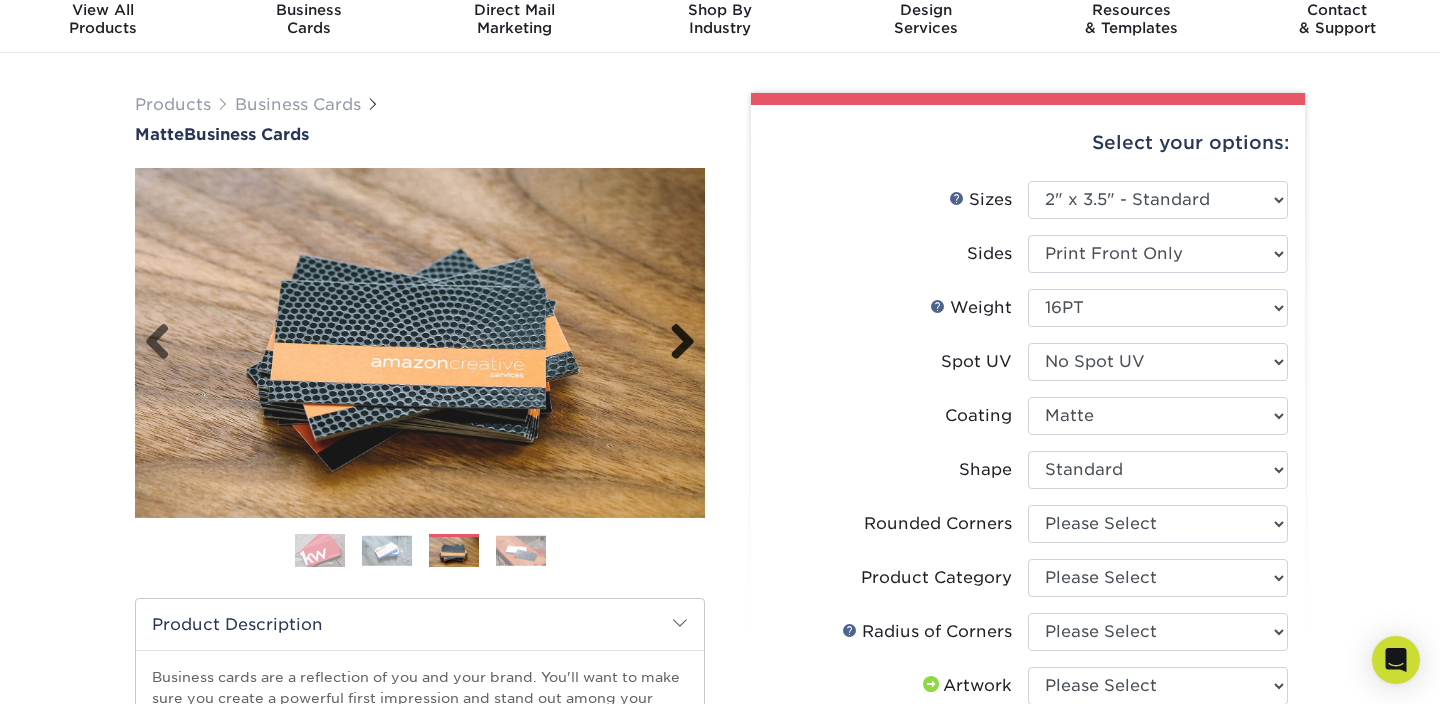 click on "Next" at bounding box center [675, 343] 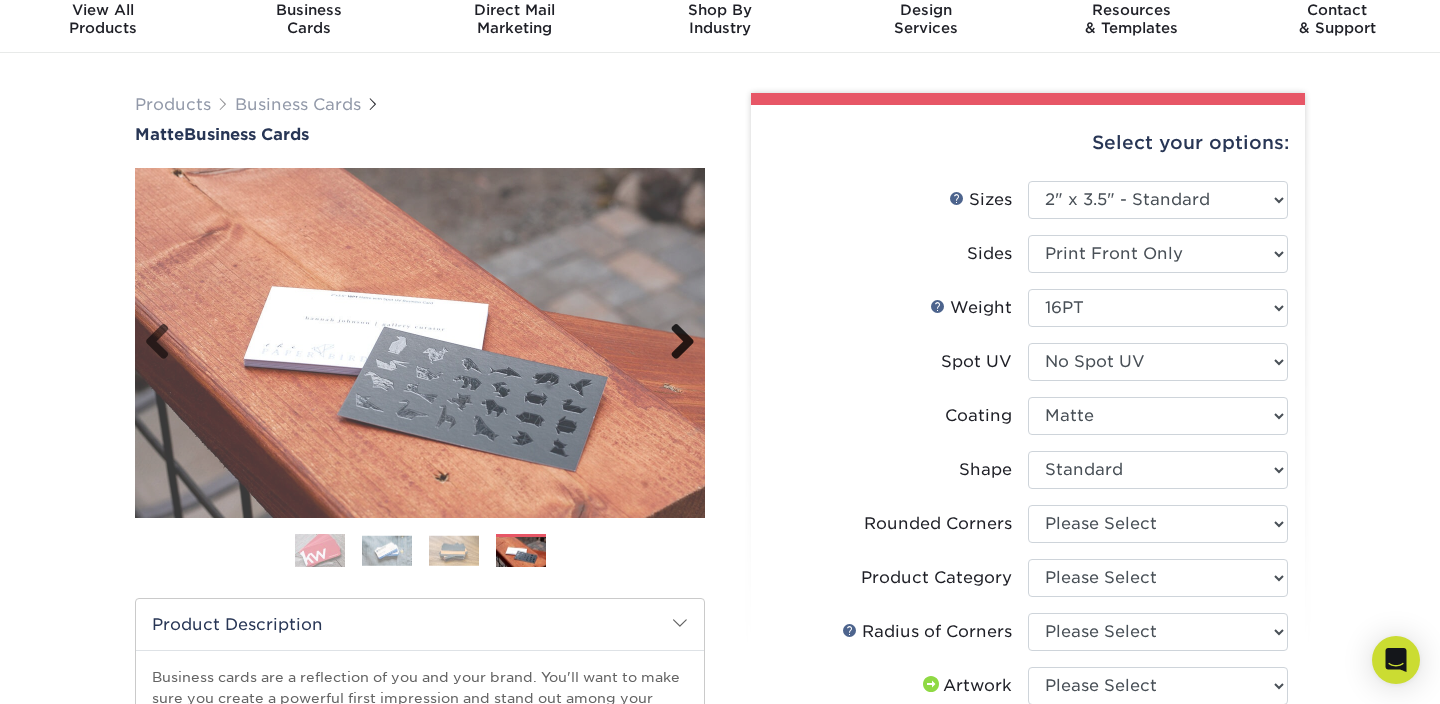 click on "Next" at bounding box center [675, 343] 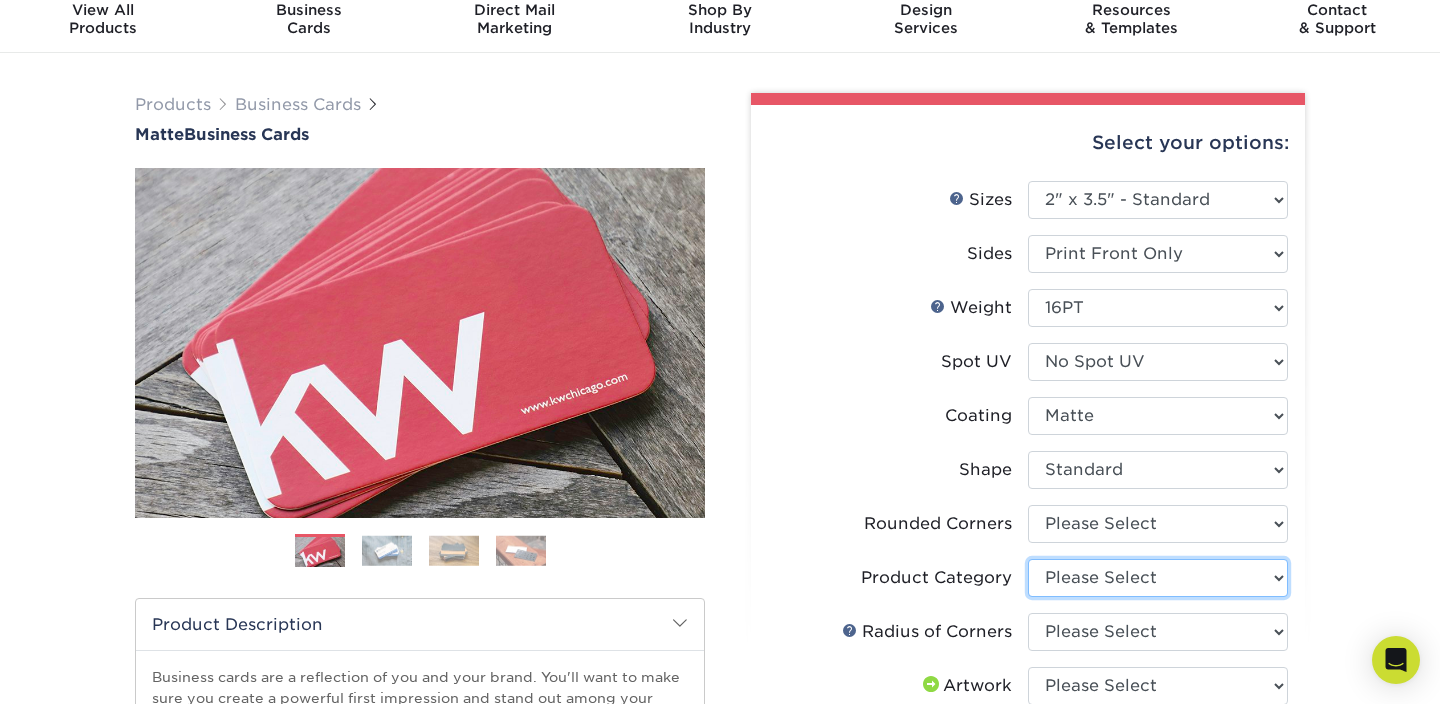 click on "Please Select Business Cards" at bounding box center [1158, 578] 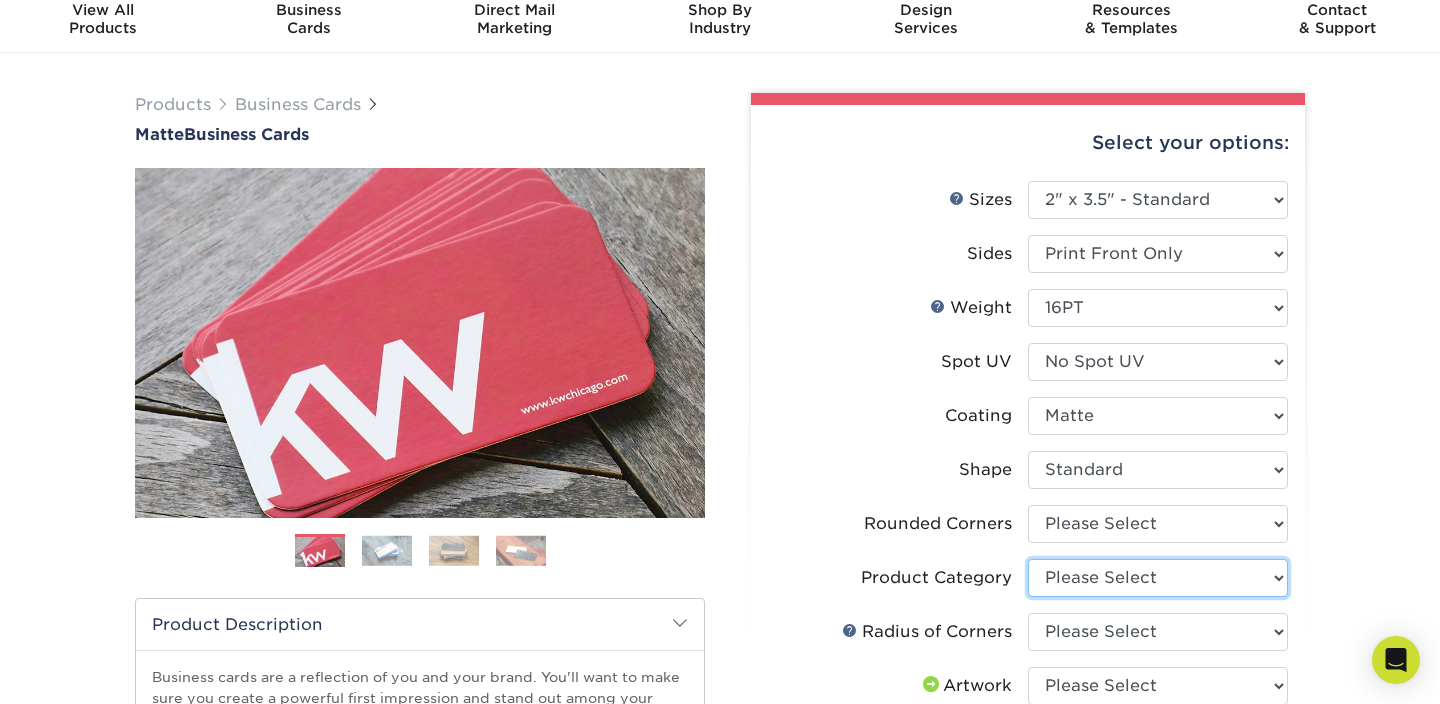 select on "3b5148f1-0588-4f88-a218-97bcfdce65c1" 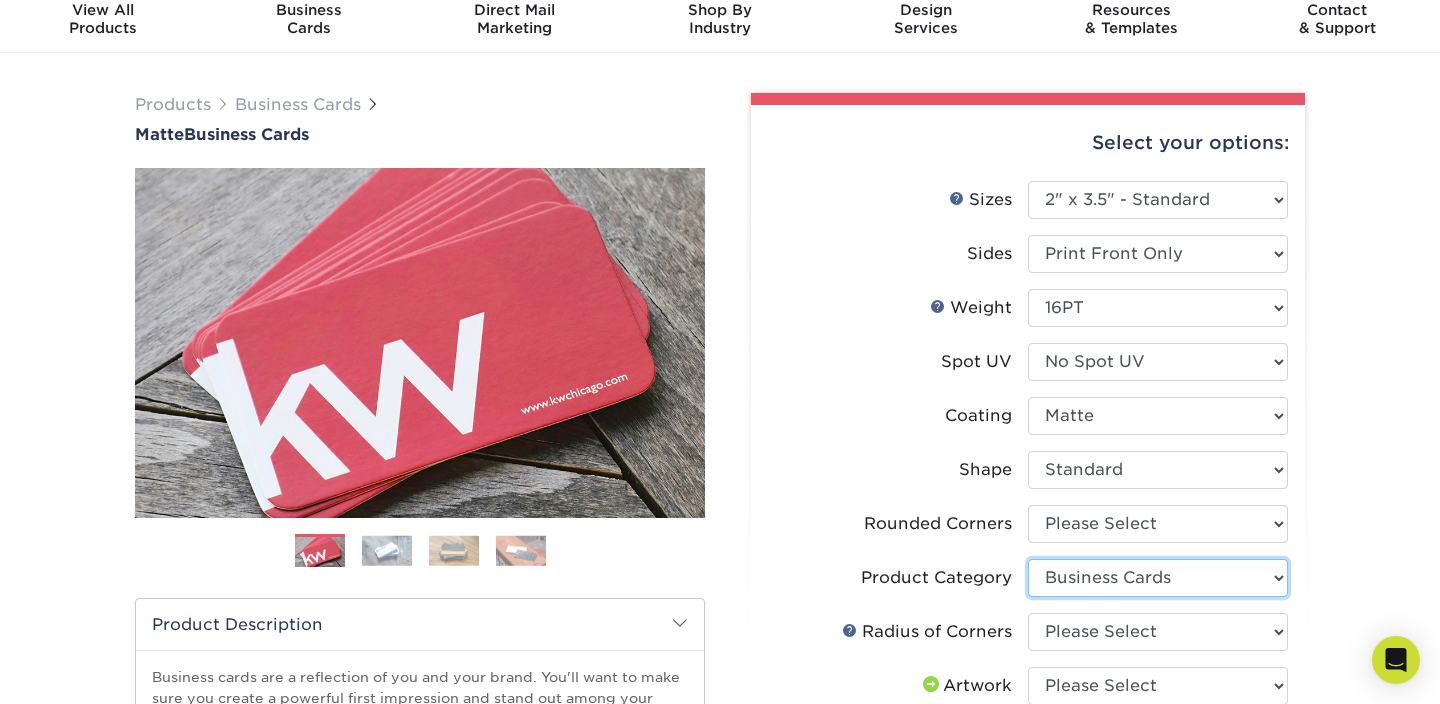 scroll, scrollTop: 84, scrollLeft: 0, axis: vertical 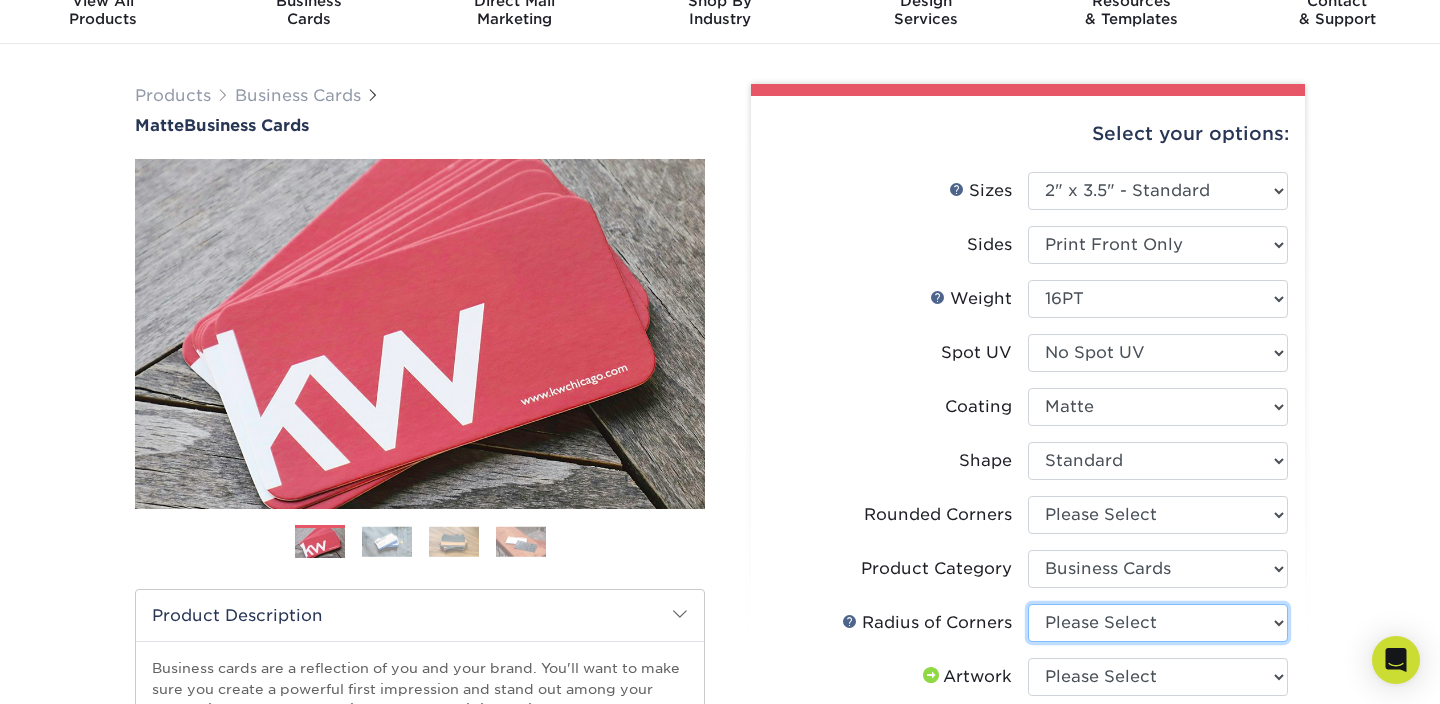 click on "Please Select Rounded 1/8" Rounded 1/4"" at bounding box center [1158, 623] 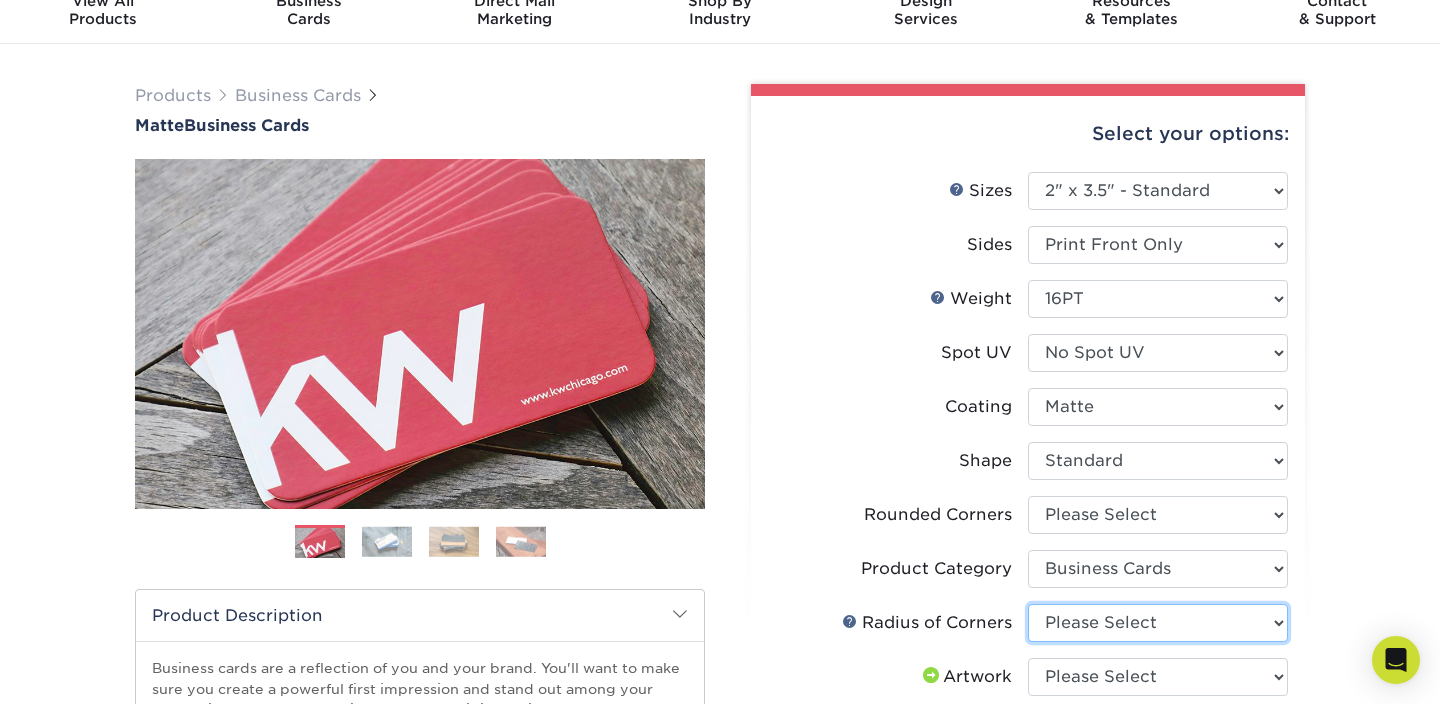 select on "[UUID]" 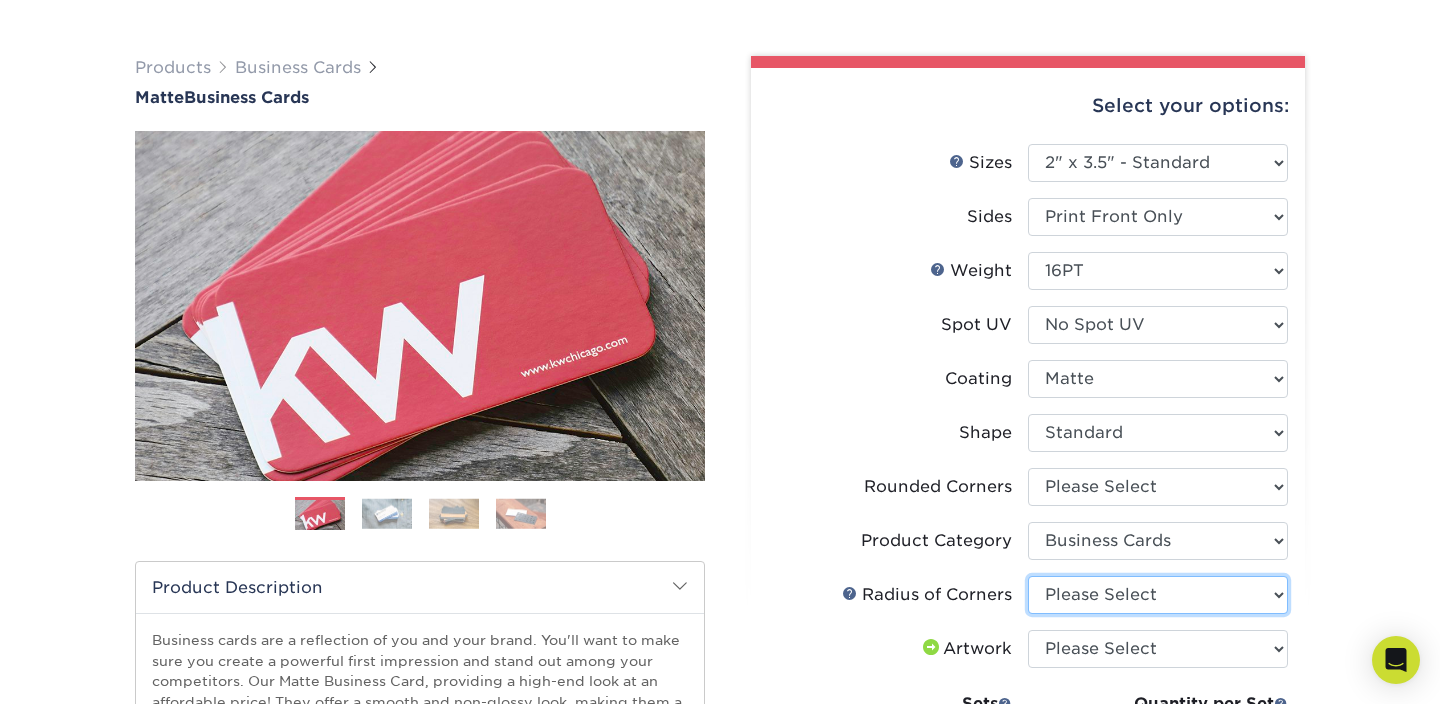scroll, scrollTop: 125, scrollLeft: 0, axis: vertical 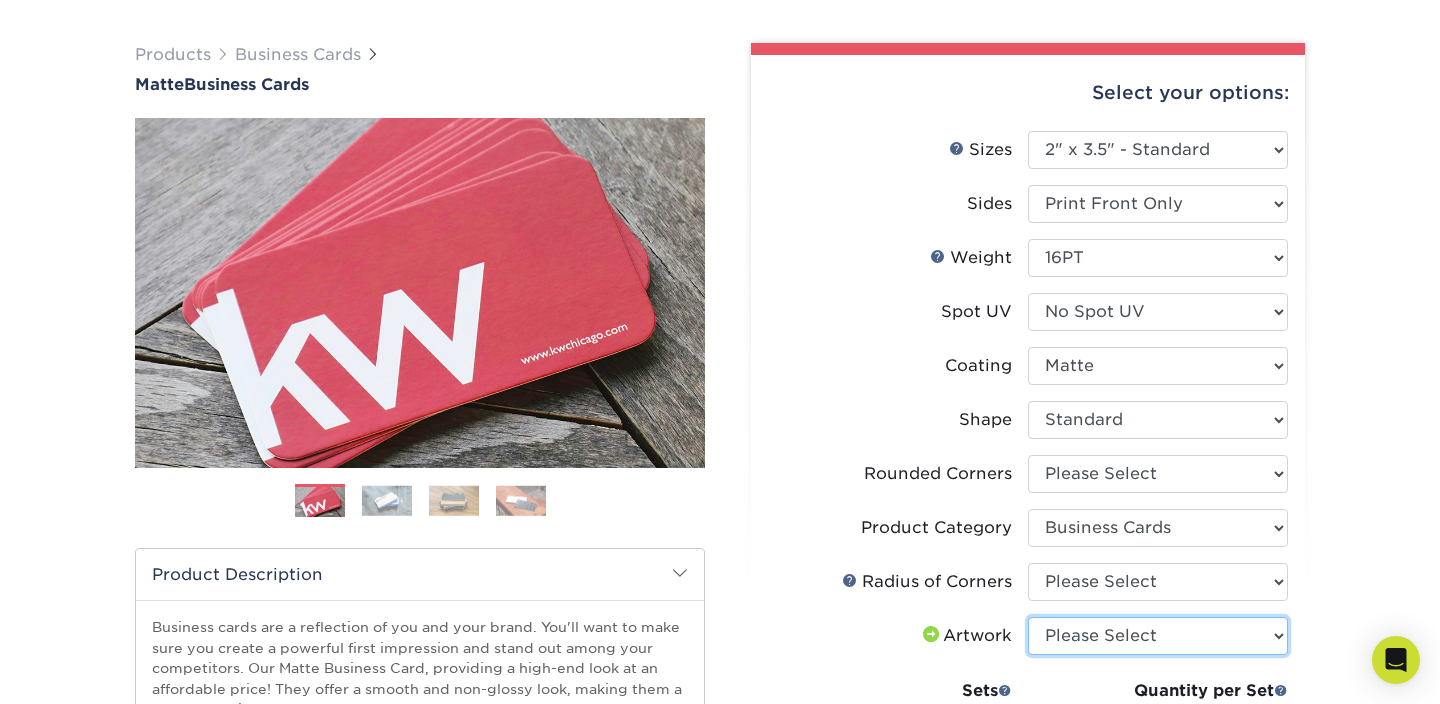 click on "Please Select I will upload files I need a design - $100" at bounding box center [1158, 636] 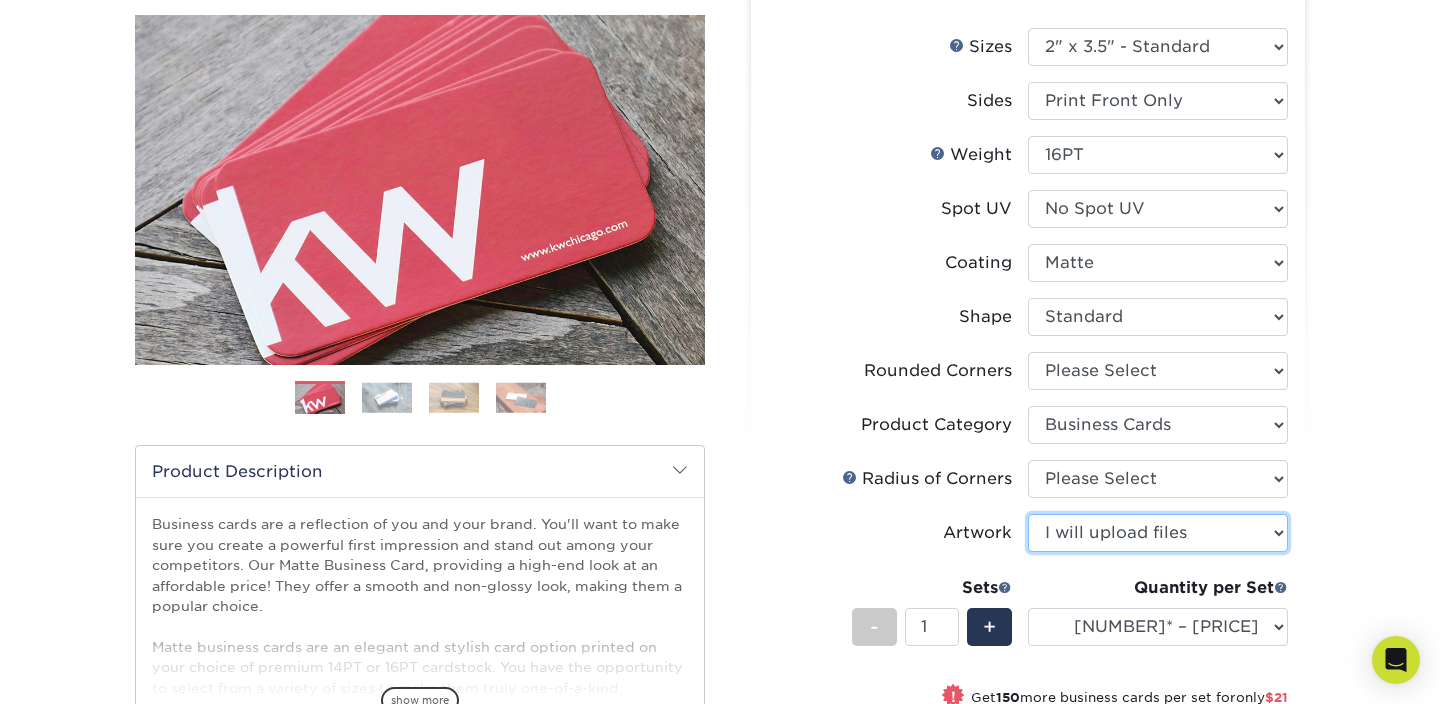 scroll, scrollTop: 261, scrollLeft: 0, axis: vertical 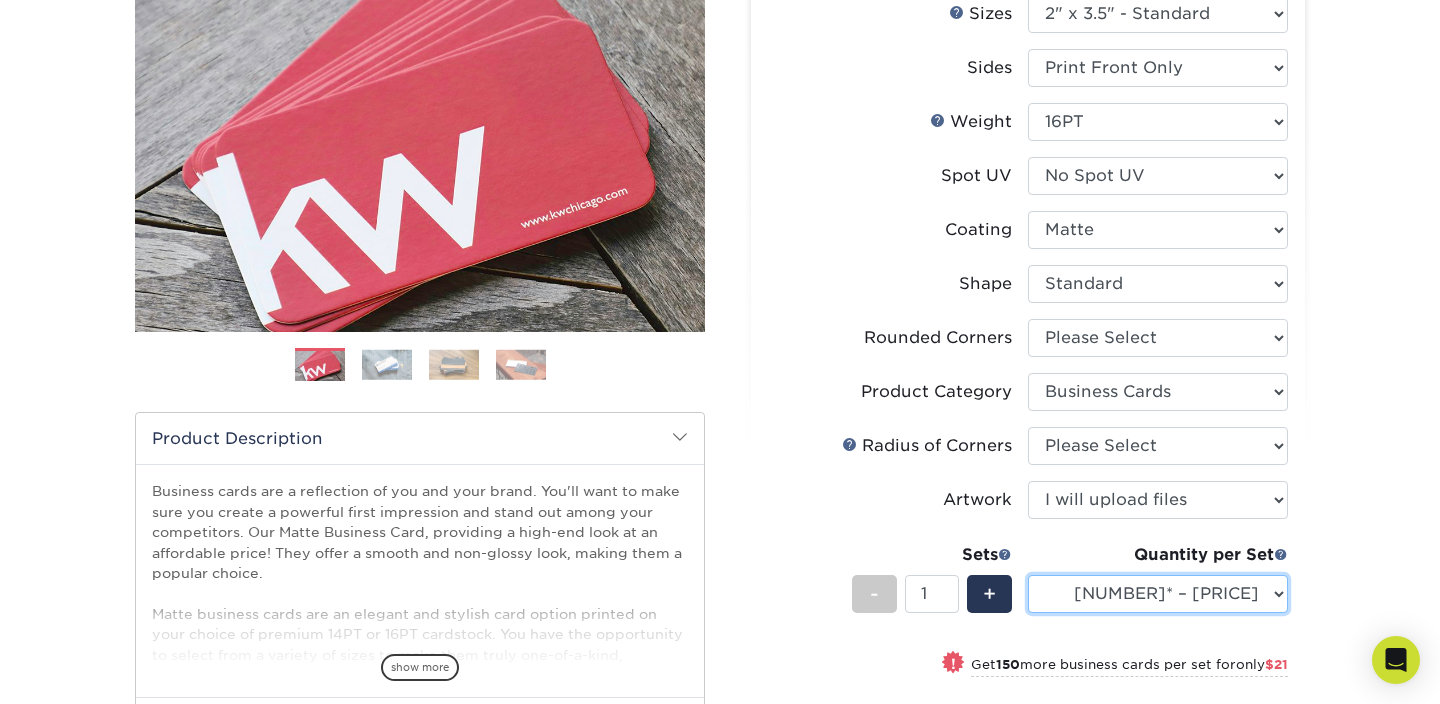 click on "100* – $15.00 250* – $36.00 500 – $72.00 1000 – $89.00 2500 – $154.00 5000 – $247.00 10000 – $440.00 15000 – $667.00 20000 – $874.00 25000 – $1097.00" at bounding box center [1158, 594] 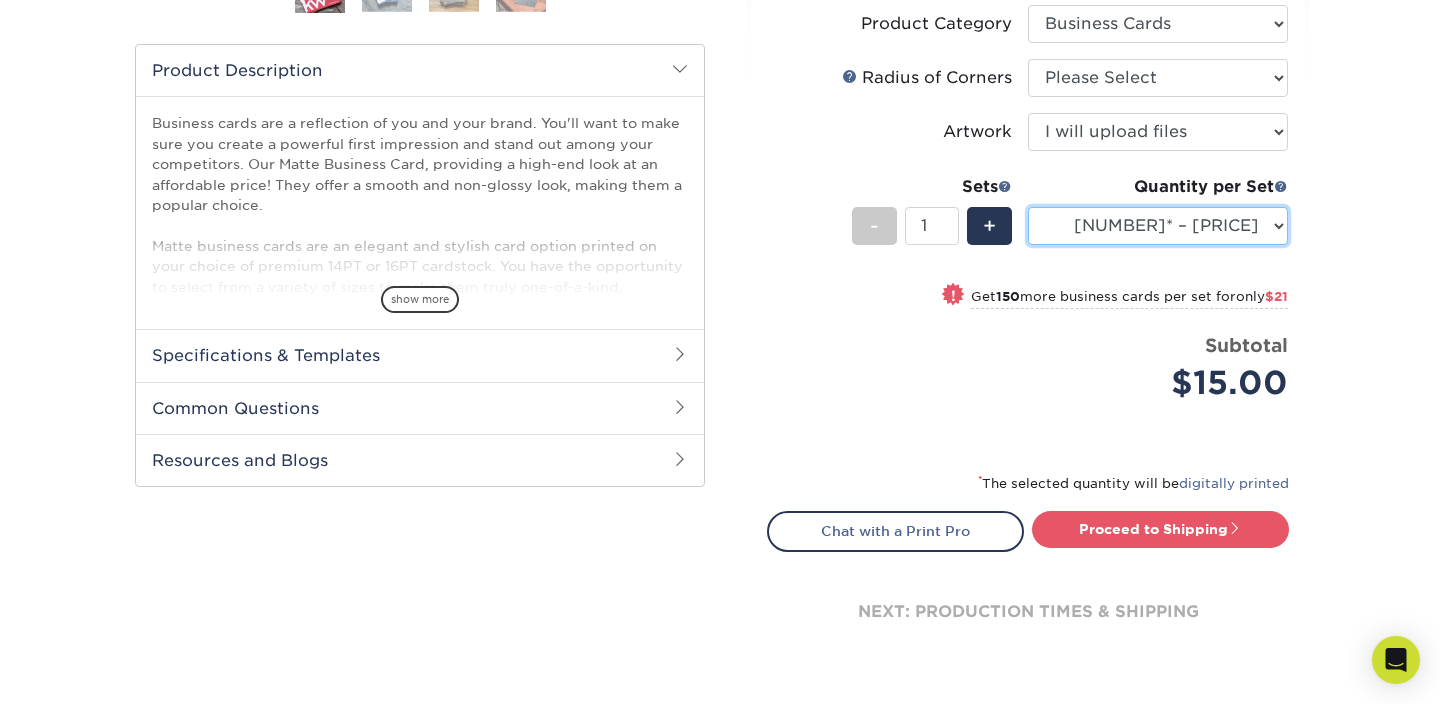 scroll, scrollTop: 625, scrollLeft: 0, axis: vertical 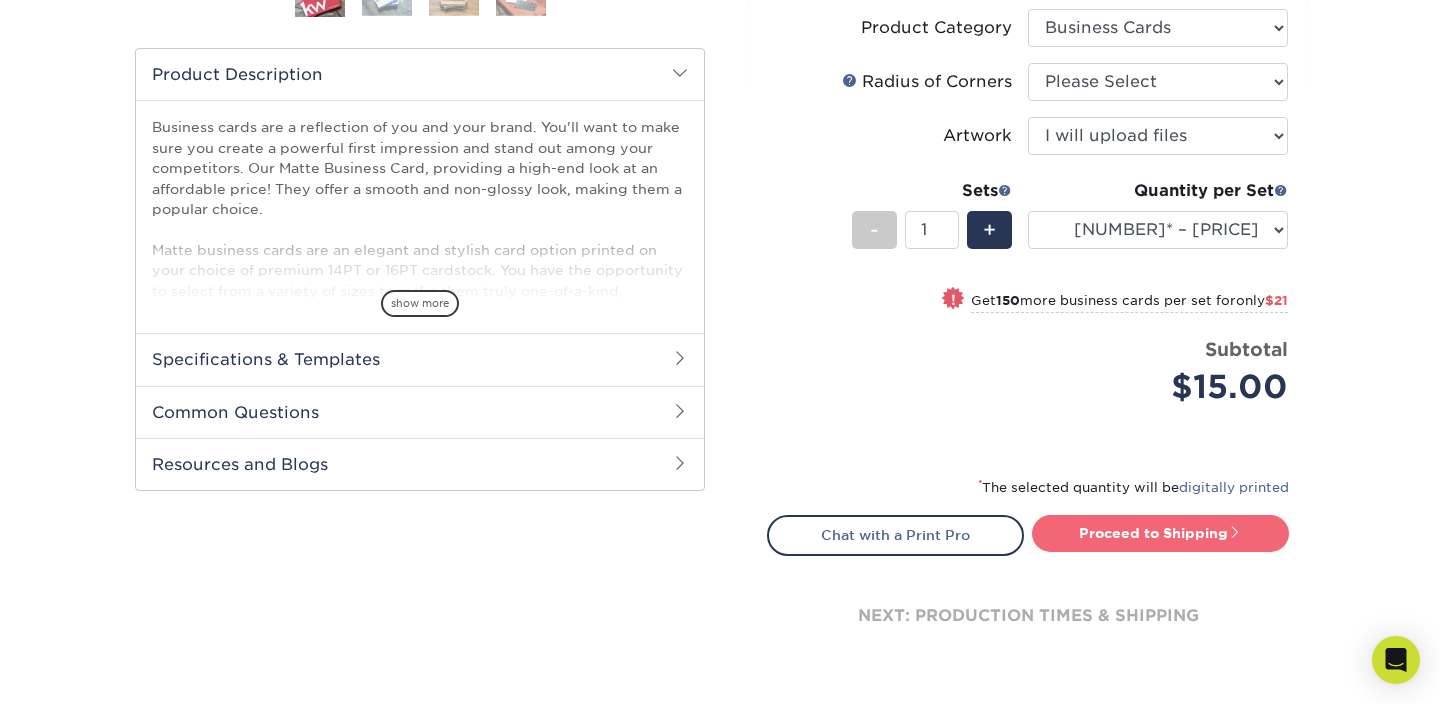 click on "Proceed to Shipping" at bounding box center (1160, 533) 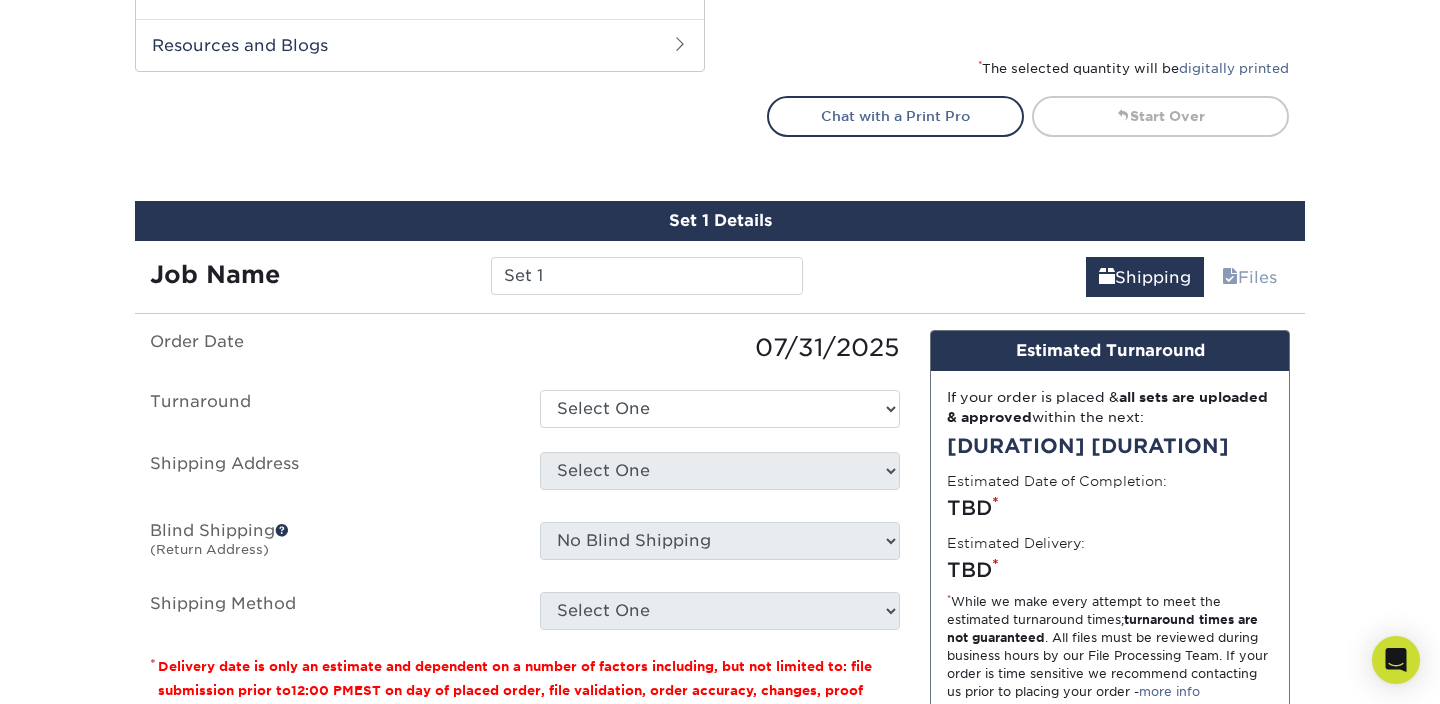 scroll, scrollTop: 1194, scrollLeft: 0, axis: vertical 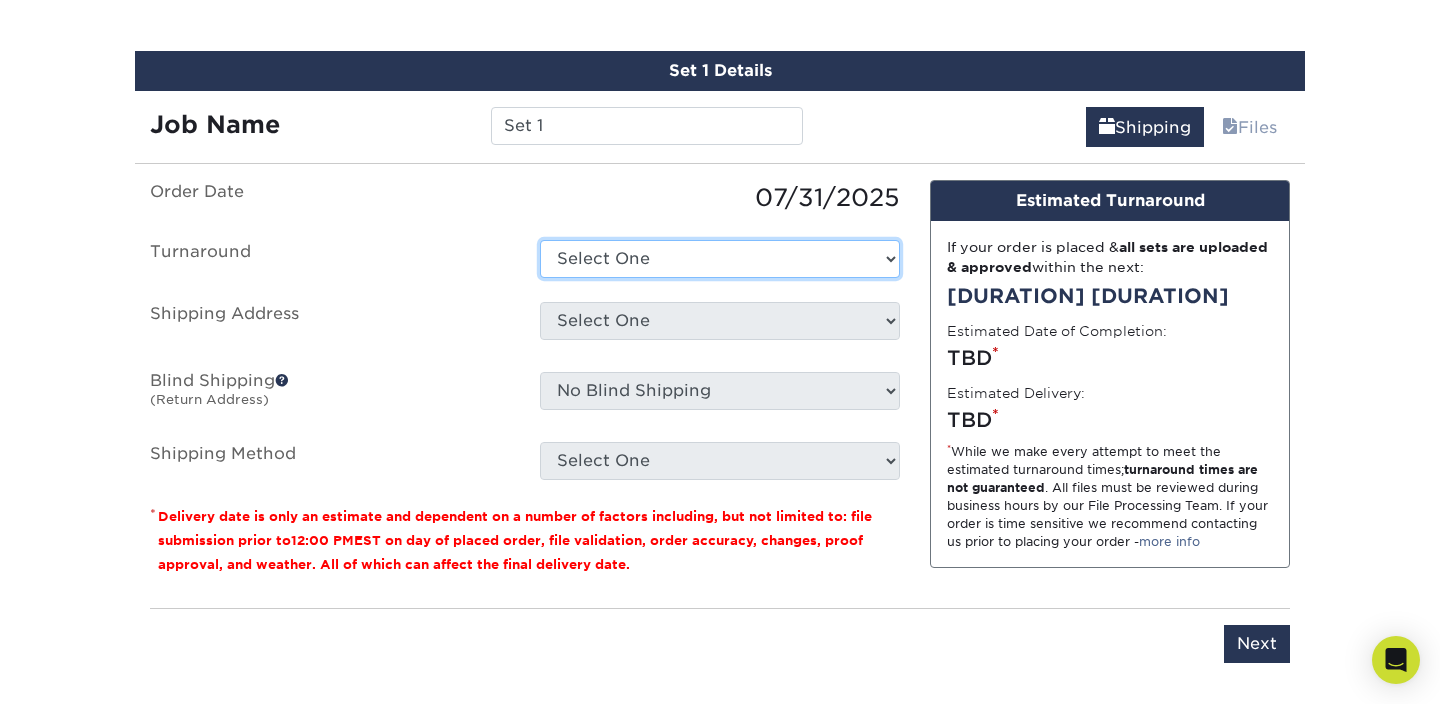 click on "Select One 2-4 Business Days 2 Day Next Business Day" at bounding box center [720, 259] 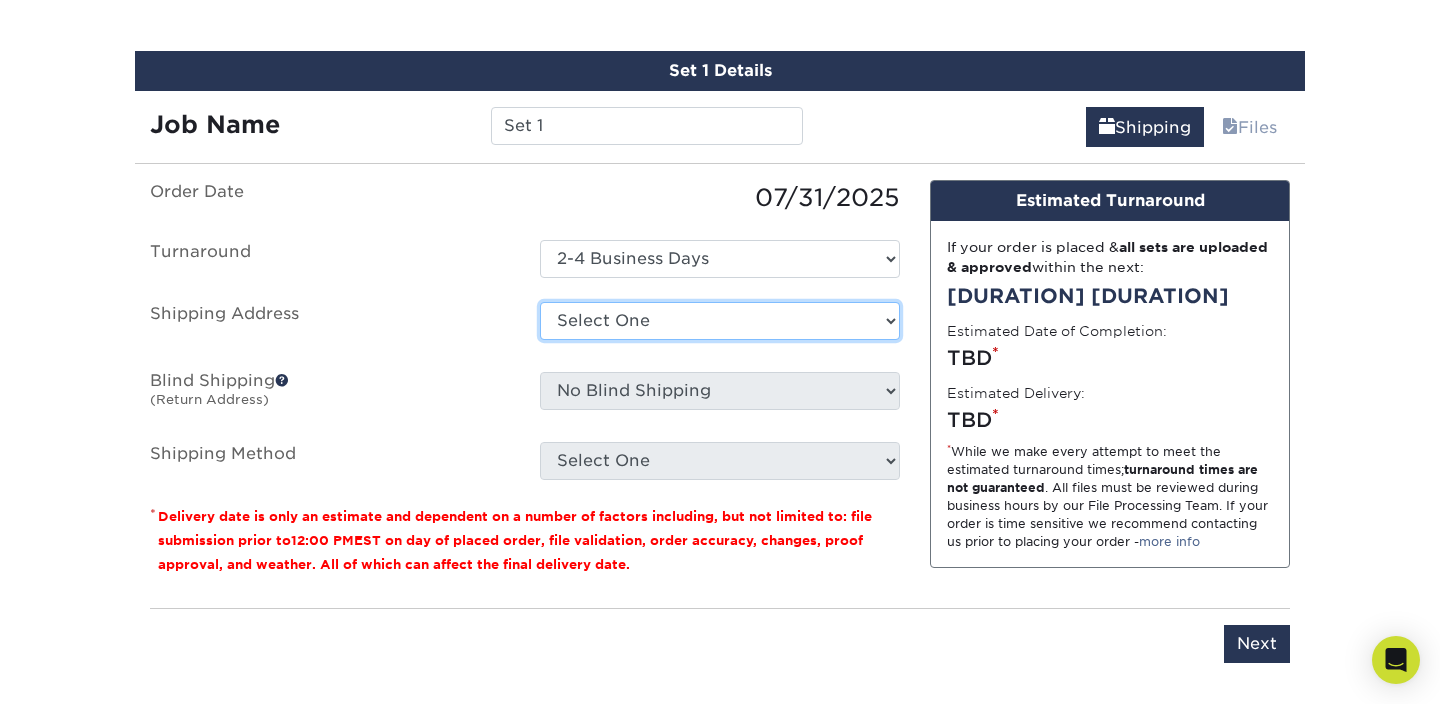 click on "Select One
+ Add New Address
- Login" at bounding box center (720, 321) 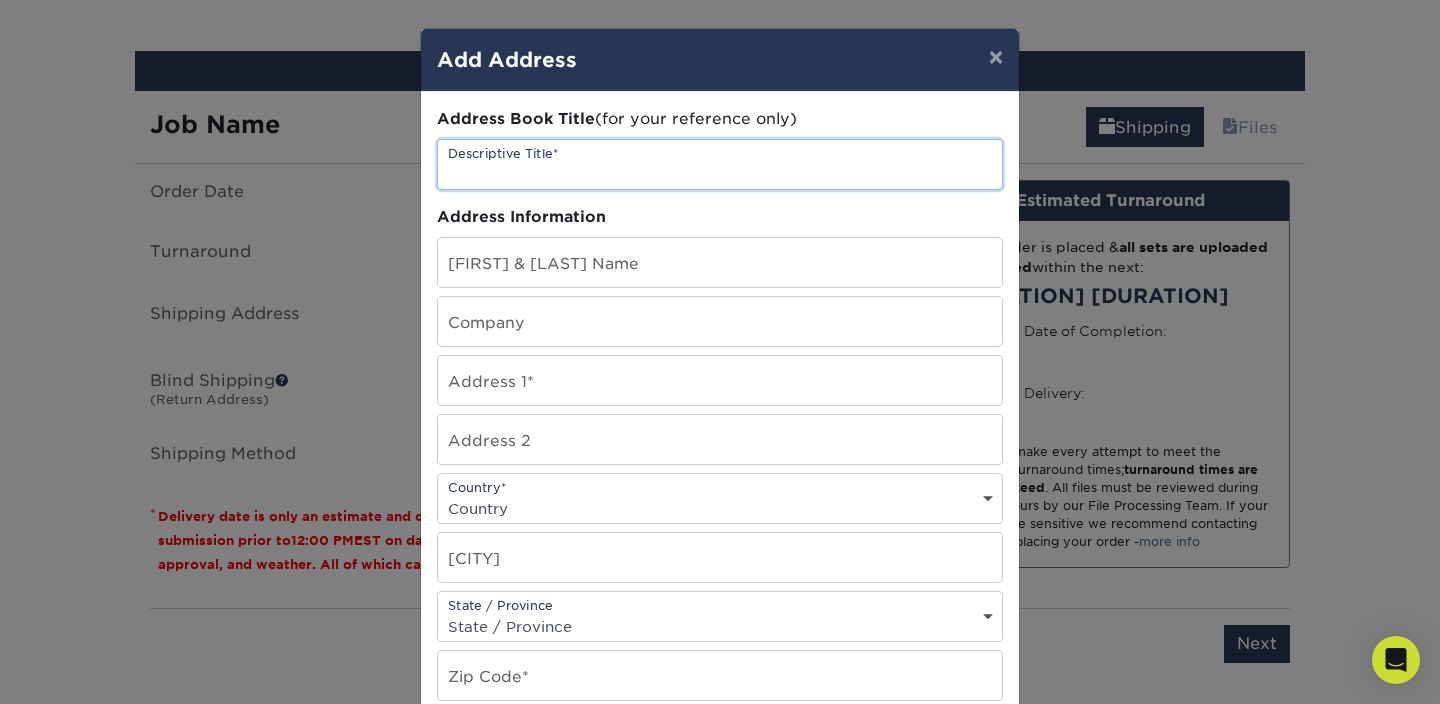 click at bounding box center (720, 164) 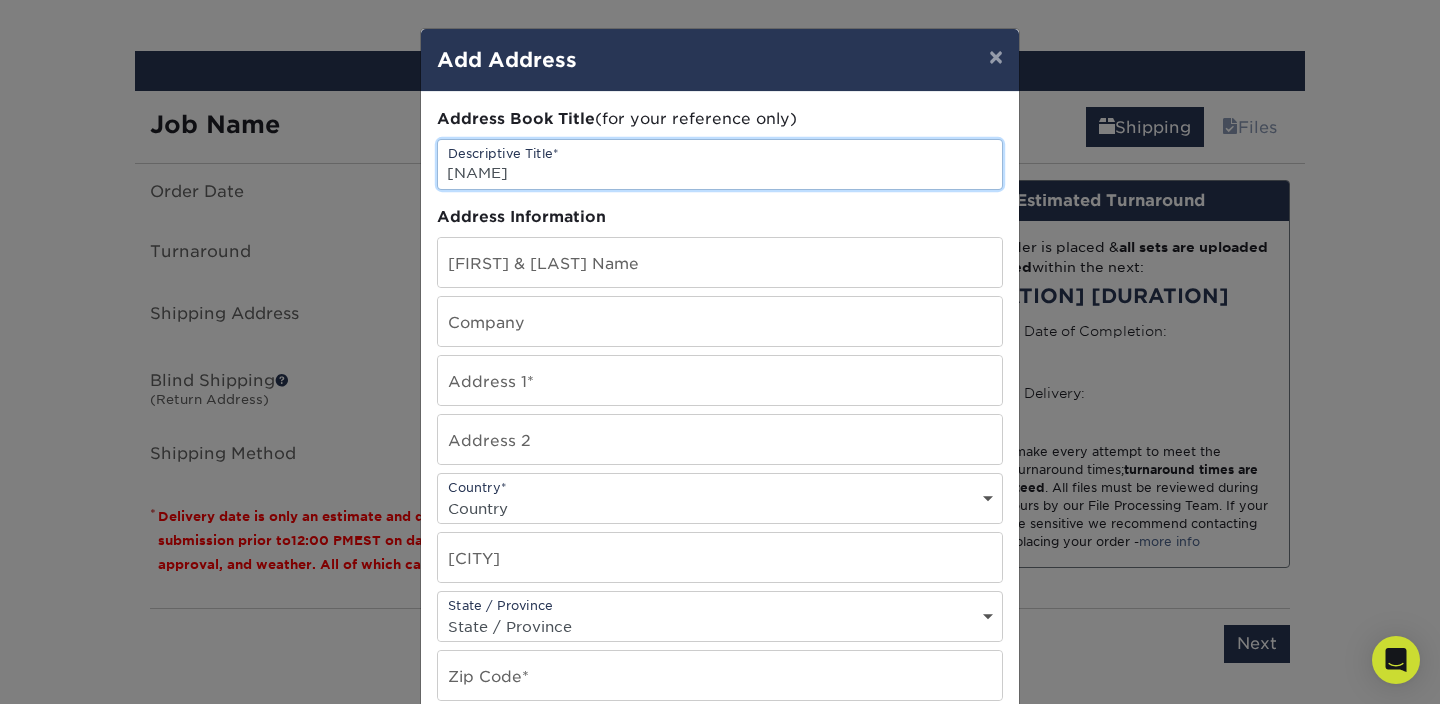 type on "[NAME]" 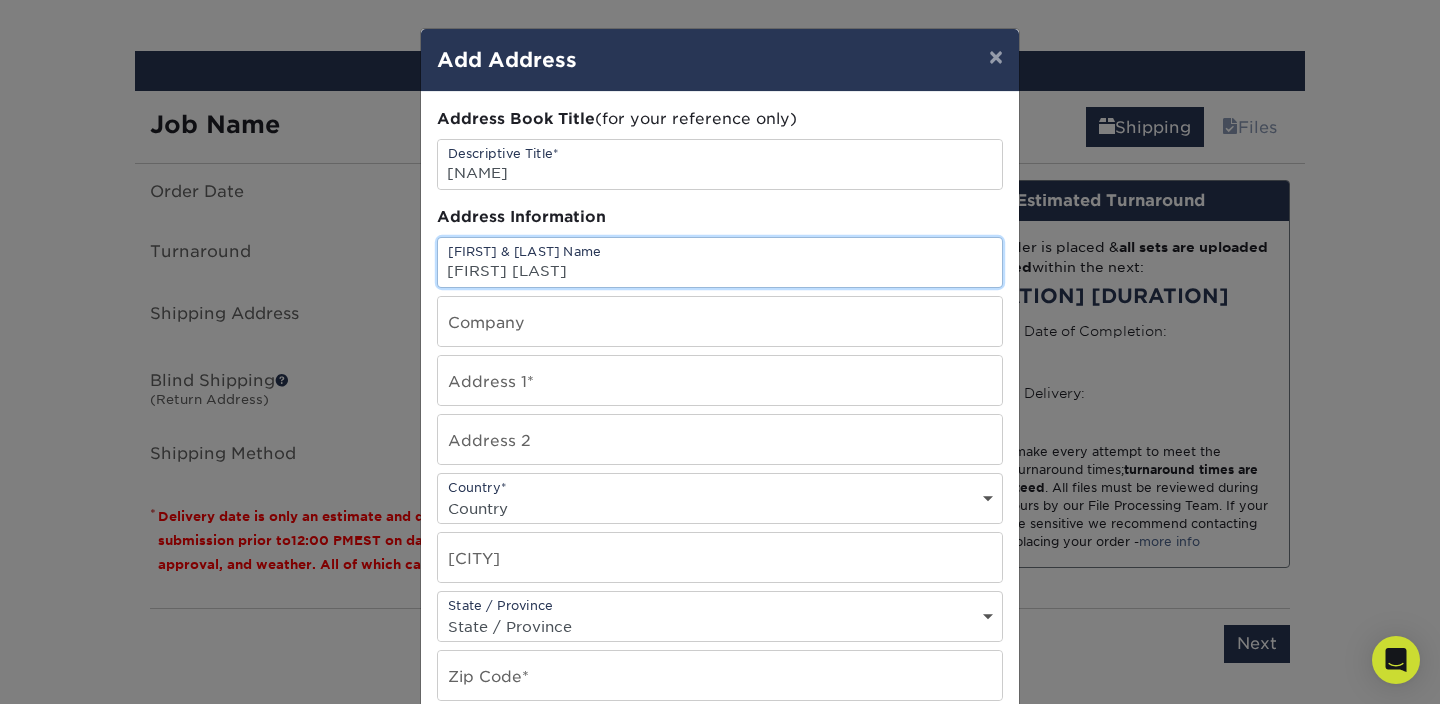 type on "[FIRST] [LAST]" 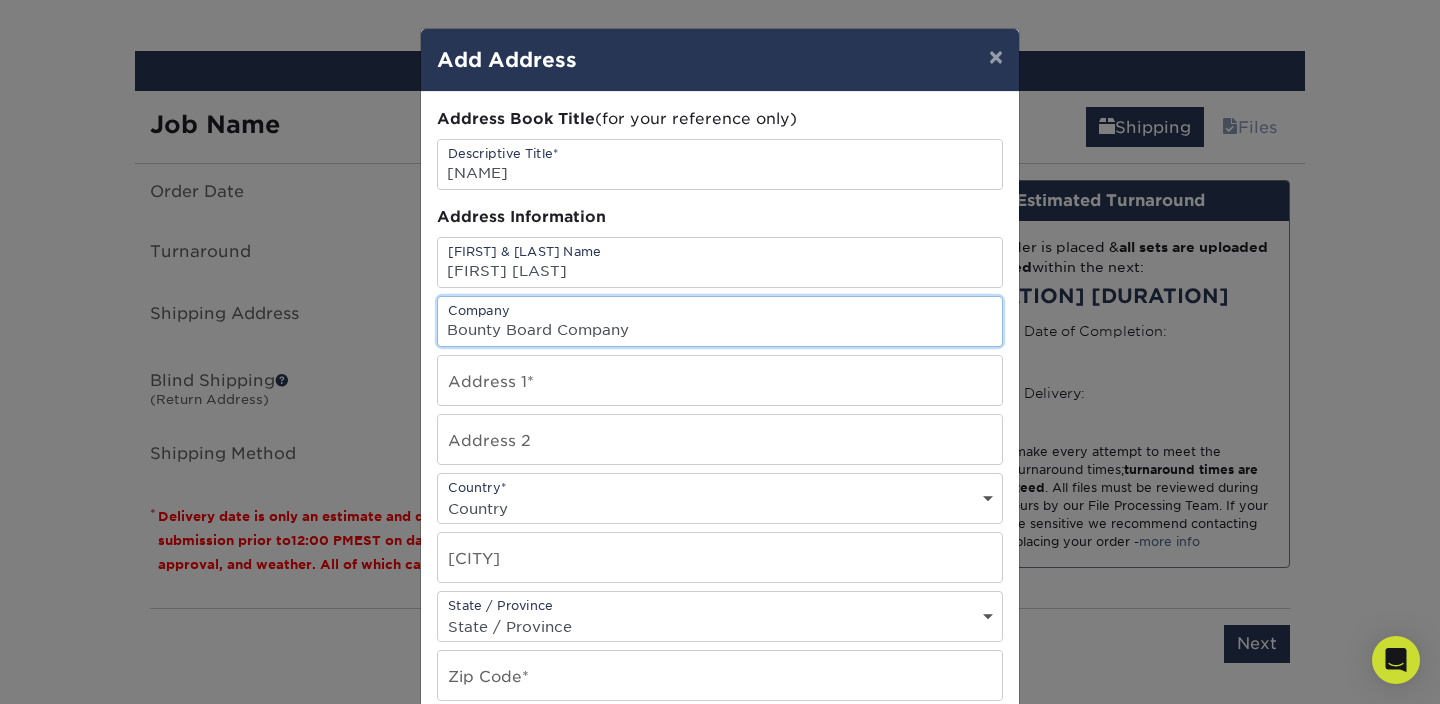 type on "Bounty Board Company" 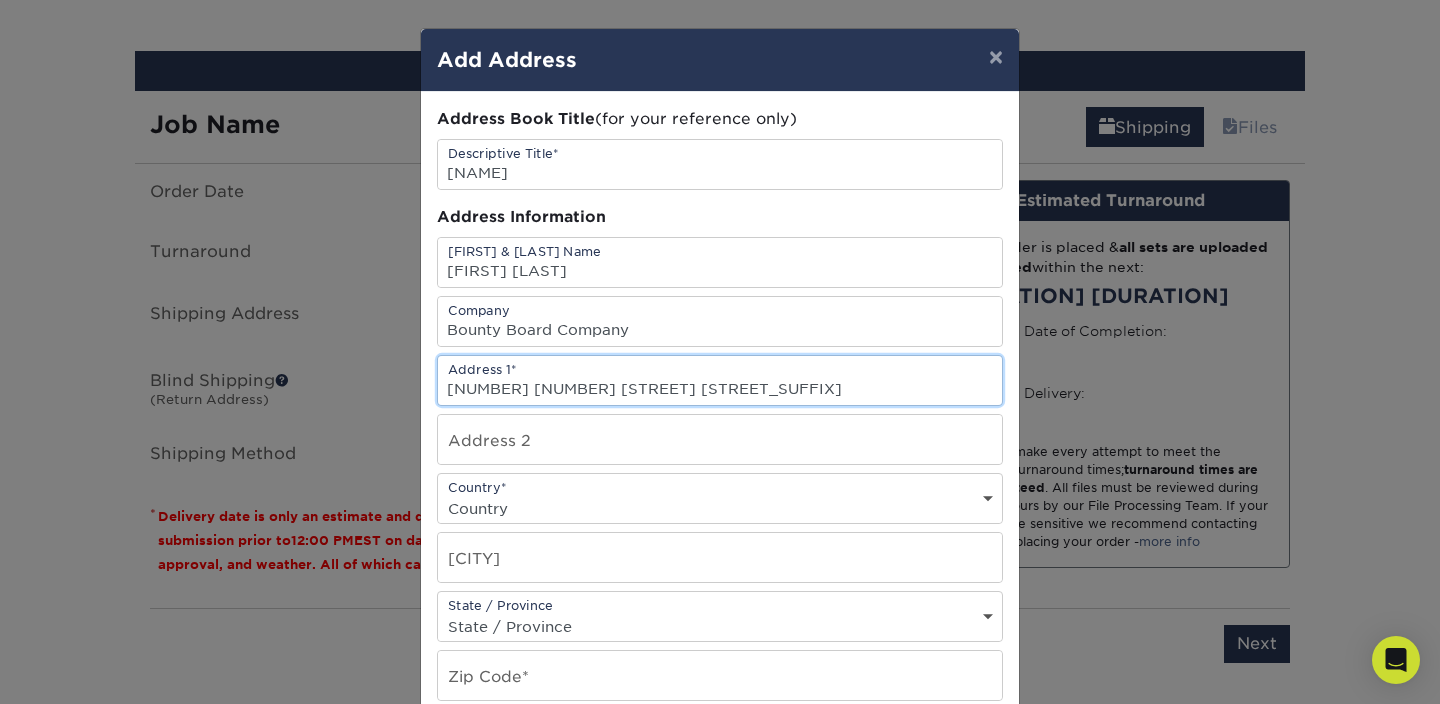 type on "[NUMBER] [NUMBER] [STREET] [STREET_SUFFIX]" 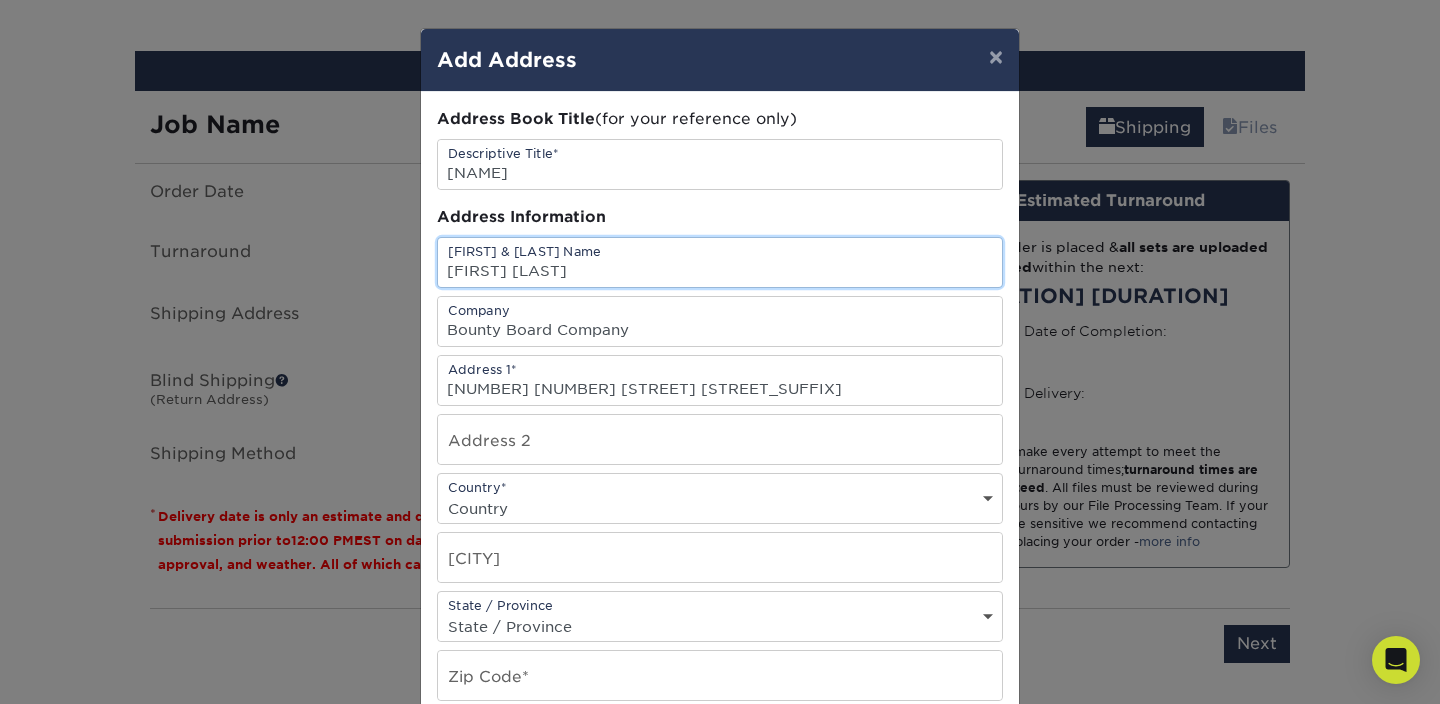 click on "[FIRST] [LAST]" at bounding box center [720, 262] 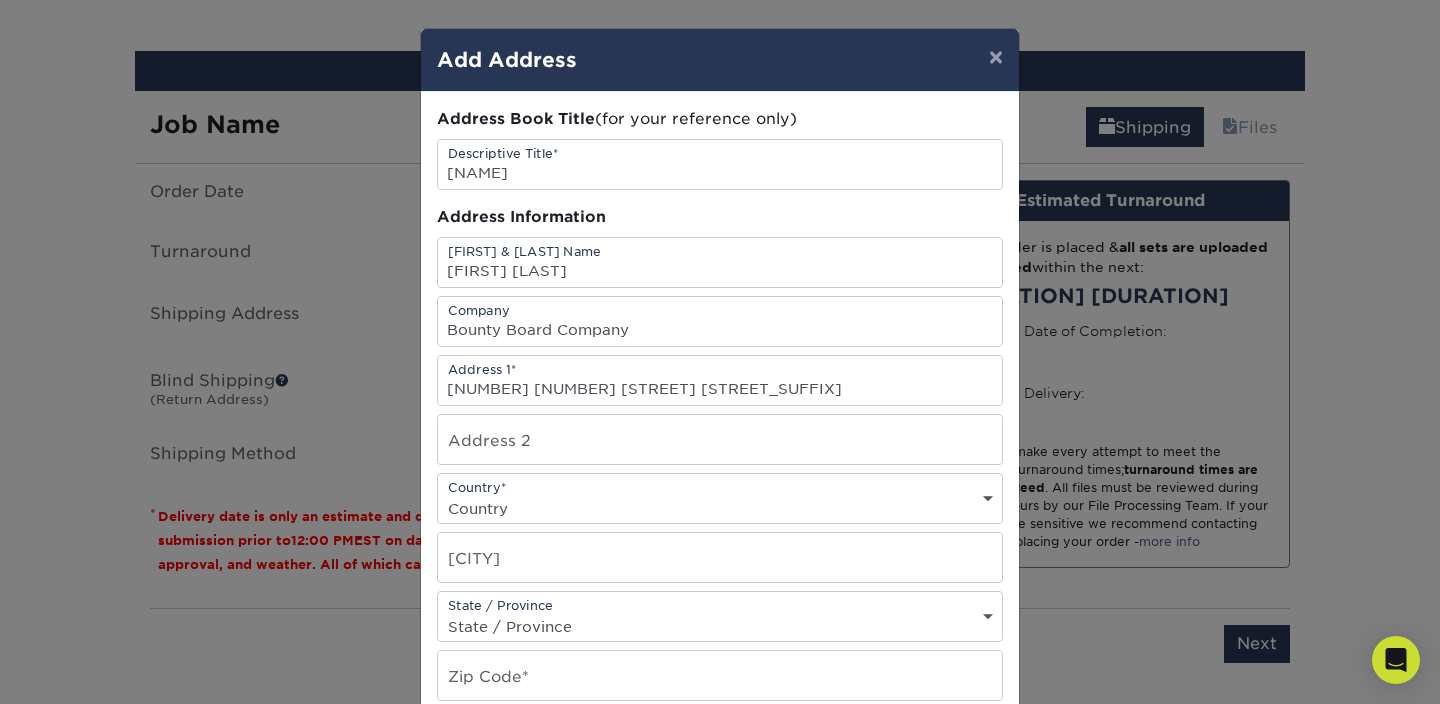 click on "[FIRST] [LAST]" at bounding box center (720, 262) 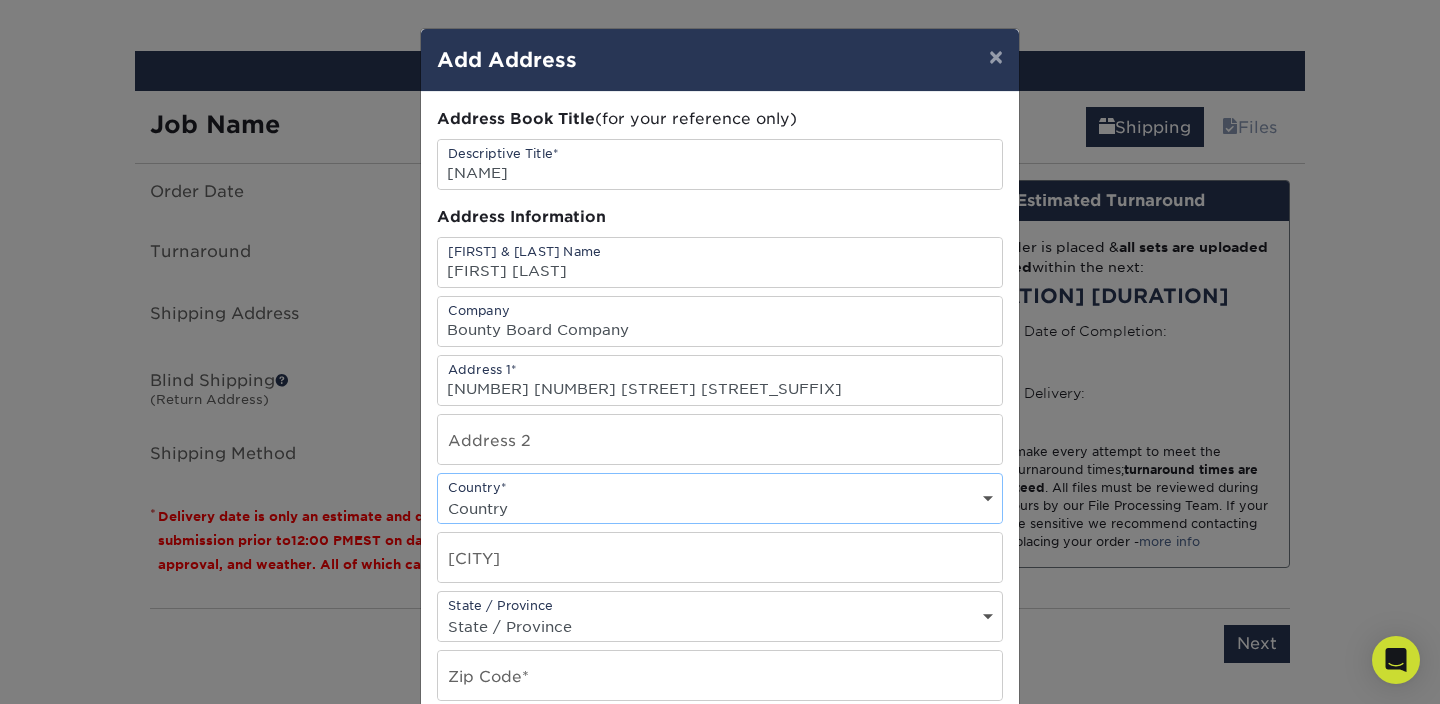 select on "US" 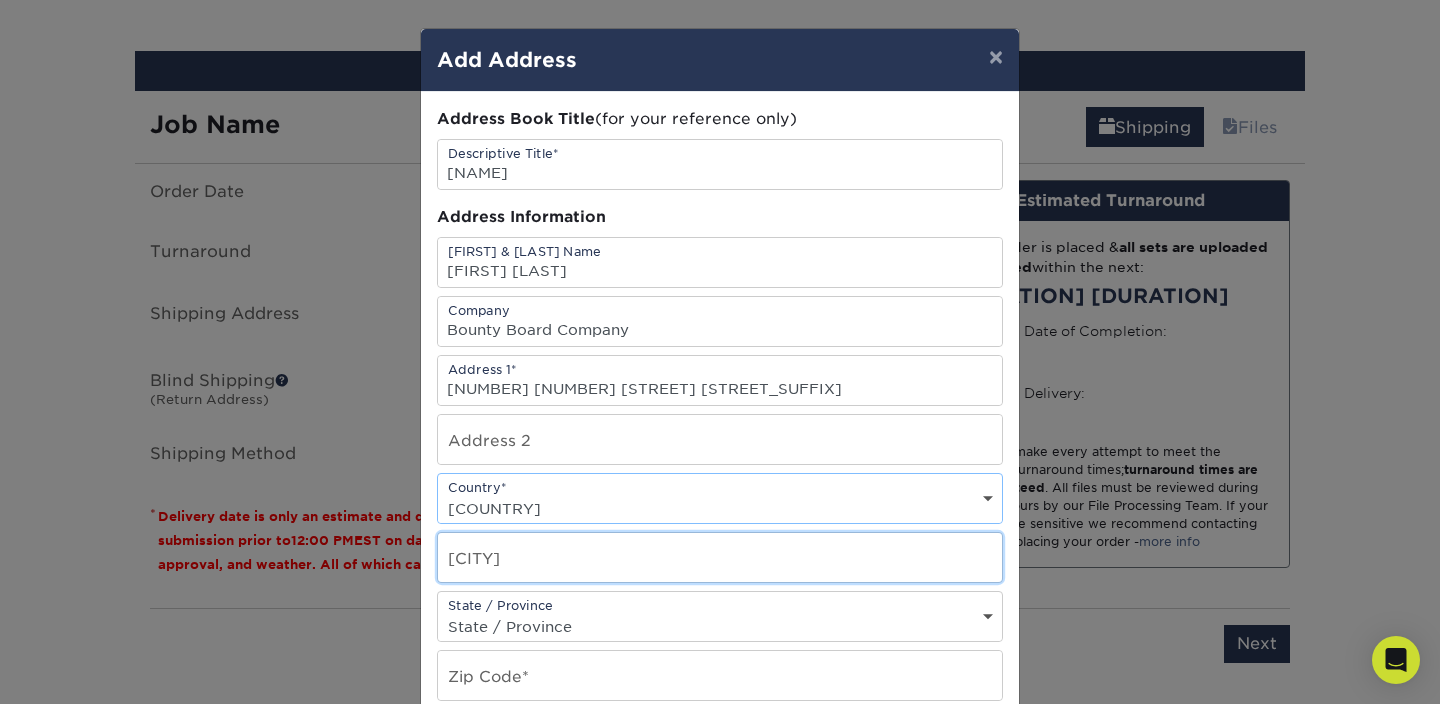 click at bounding box center [720, 557] 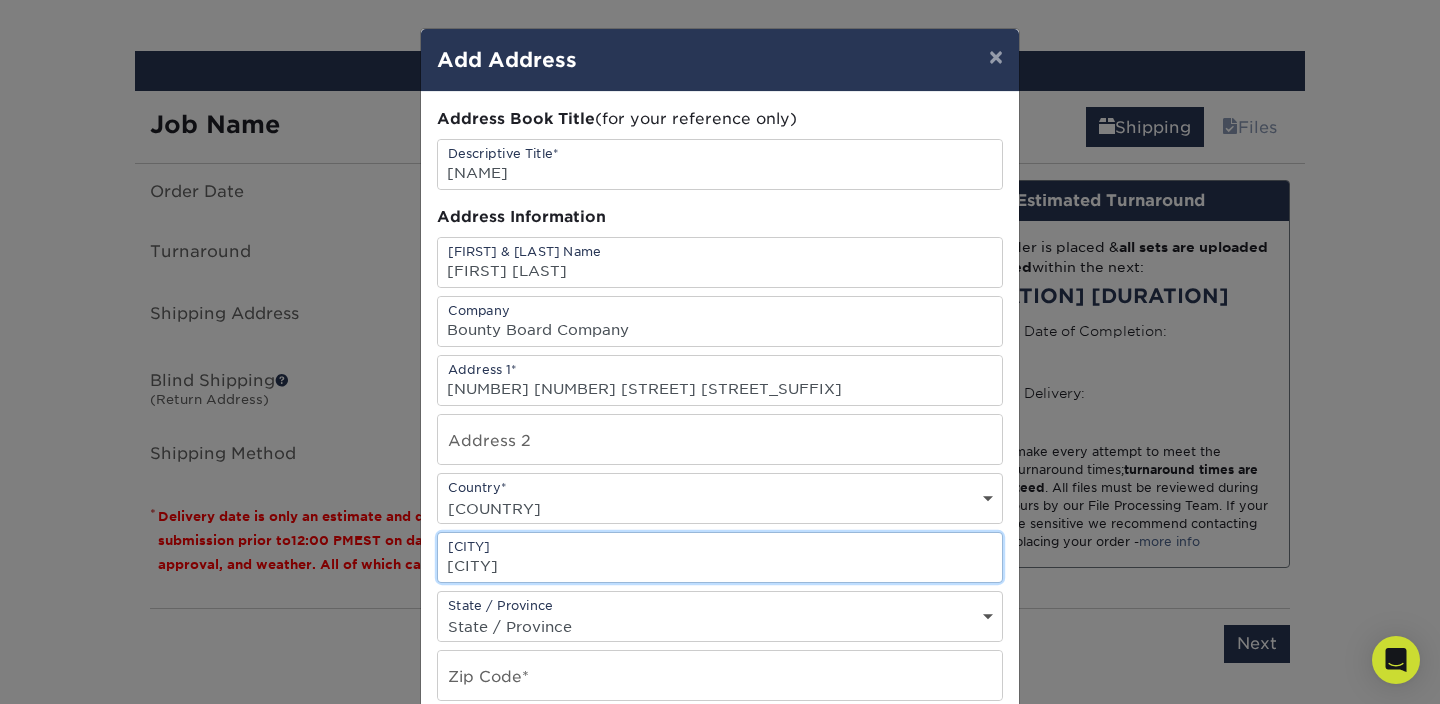 type on "[CITY]" 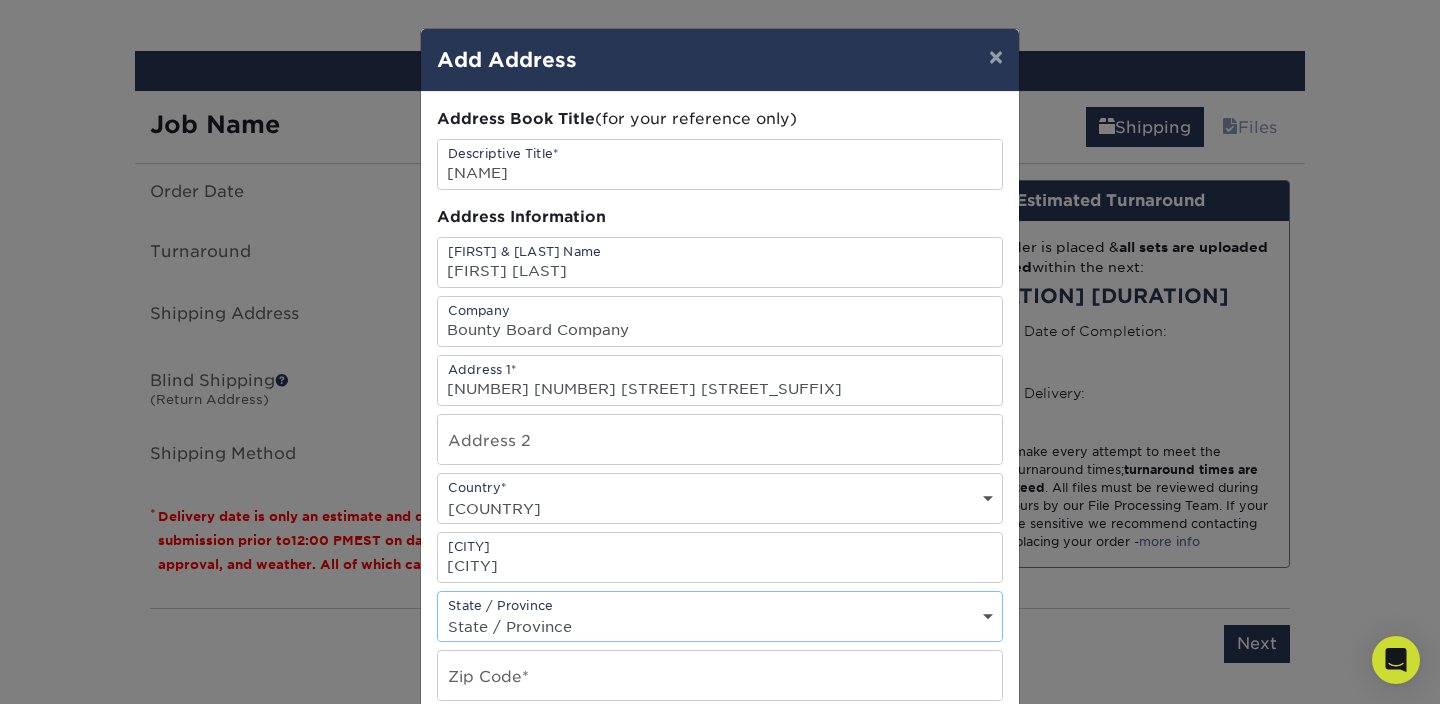 click on "State / Province Alabama Alaska Arizona Arkansas California Colorado Connecticut Delaware District of Columbia Florida Georgia Hawaii Idaho Illinois Indiana Iowa Kansas Kentucky Louisiana Maryland Massachusetts Michigan Minnesota Mississippi Missouri Montana Nebraska Nevada New Hampshire New Jersey New Mexico New York North Carolina North Dakota Ohio Oklahoma Oregon Pennsylvania Rhode Island South Carolina South Dakota Tennessee Texas Utah Vermont Virginia Washington West Virginia Wyoming ACT NSW NT QLD SA TAS VIC WA NZ Alberta British Columbia Manitoba New Brunswick Newfoundland Northwest Territories Nova Scotia Nunavut Ontario Prince Edward Island Quebec Saskatchewan Yukon Puerto Rico Aguascalientes Baja California Baja California Sur Campeche Chiapas Chihuahua Coahuila Colima Distrito Federal Durango Guanajuato Guerrero Hidalgo Jalisco Mexico Michoacan Morelos Nayarit Nuevo Leon Oaxaca Puebla Queretaro Quintana Roo San Luis Patosi Sinaloa Sonora Tabasco Tamaulipas Tlaxcala Veracruz Yucatan" at bounding box center [720, 626] 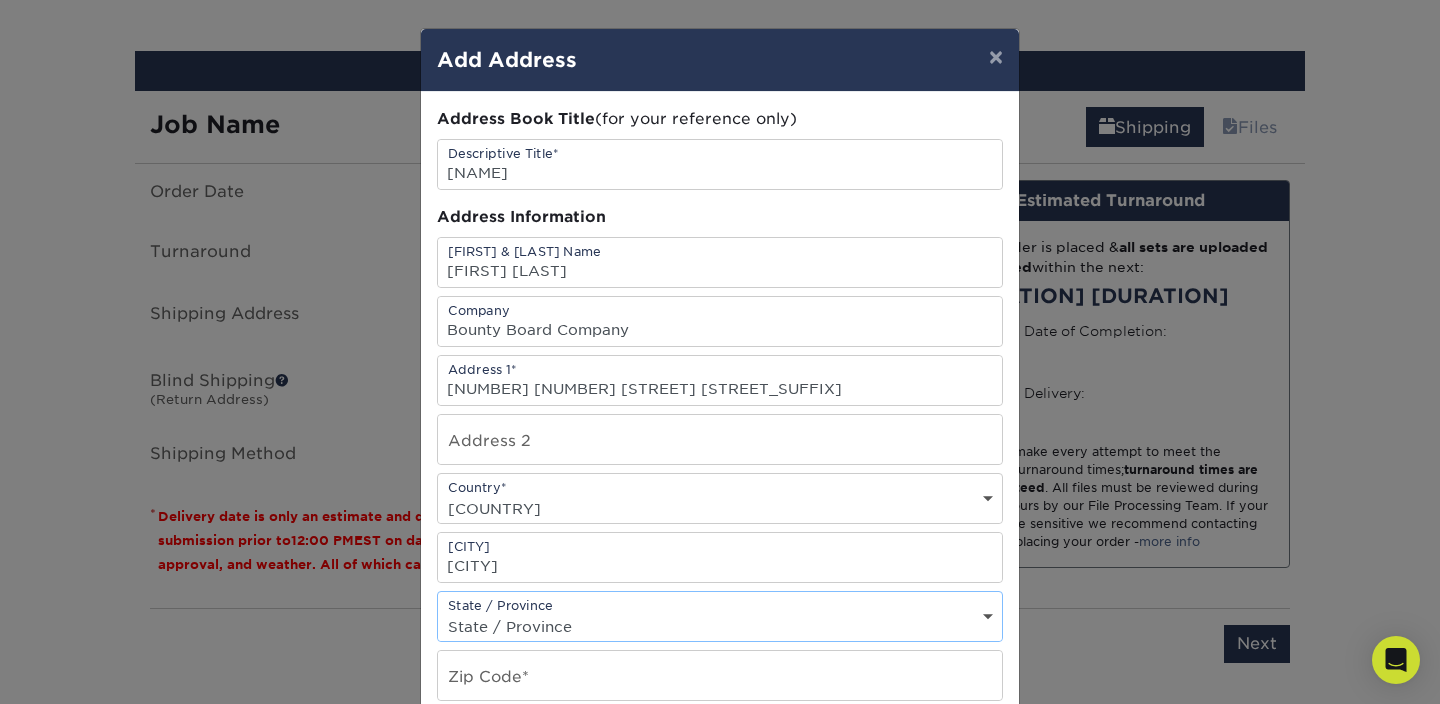 select on "[STATE]" 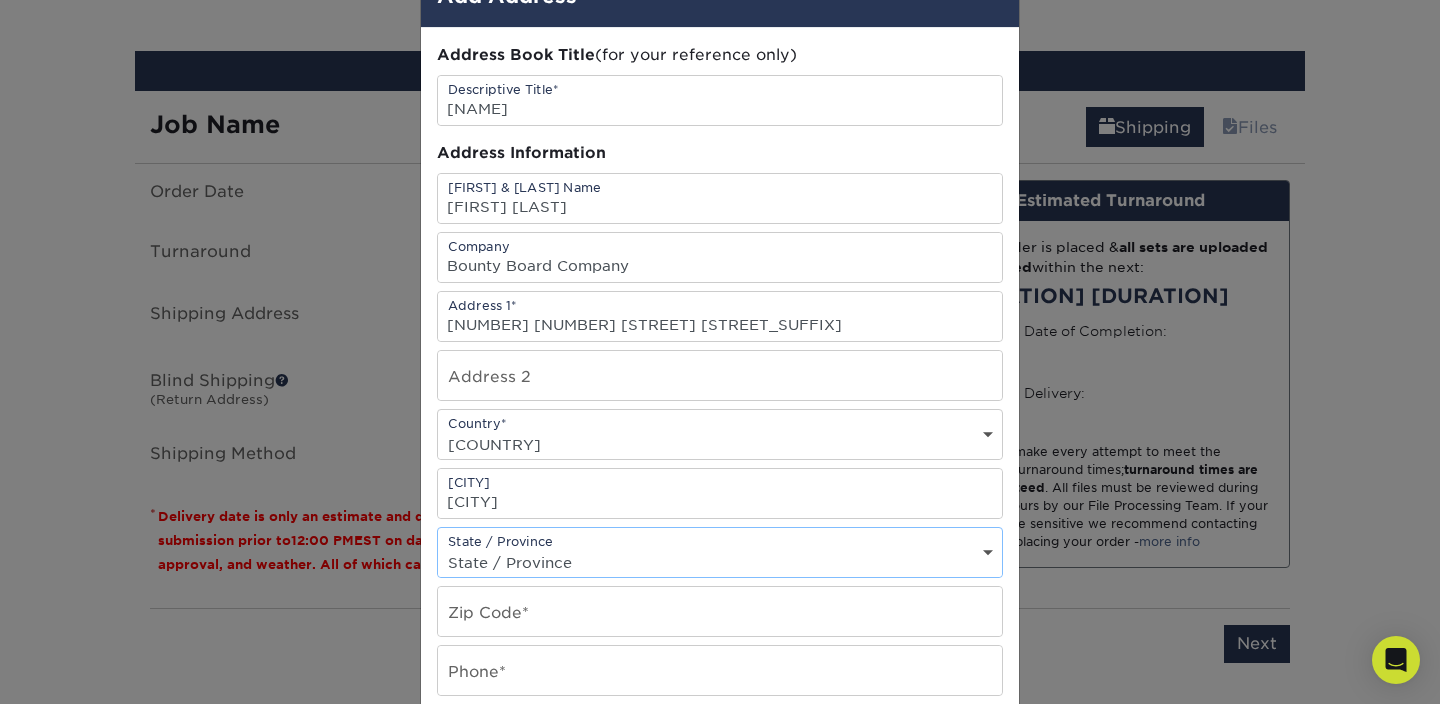 scroll, scrollTop: 75, scrollLeft: 0, axis: vertical 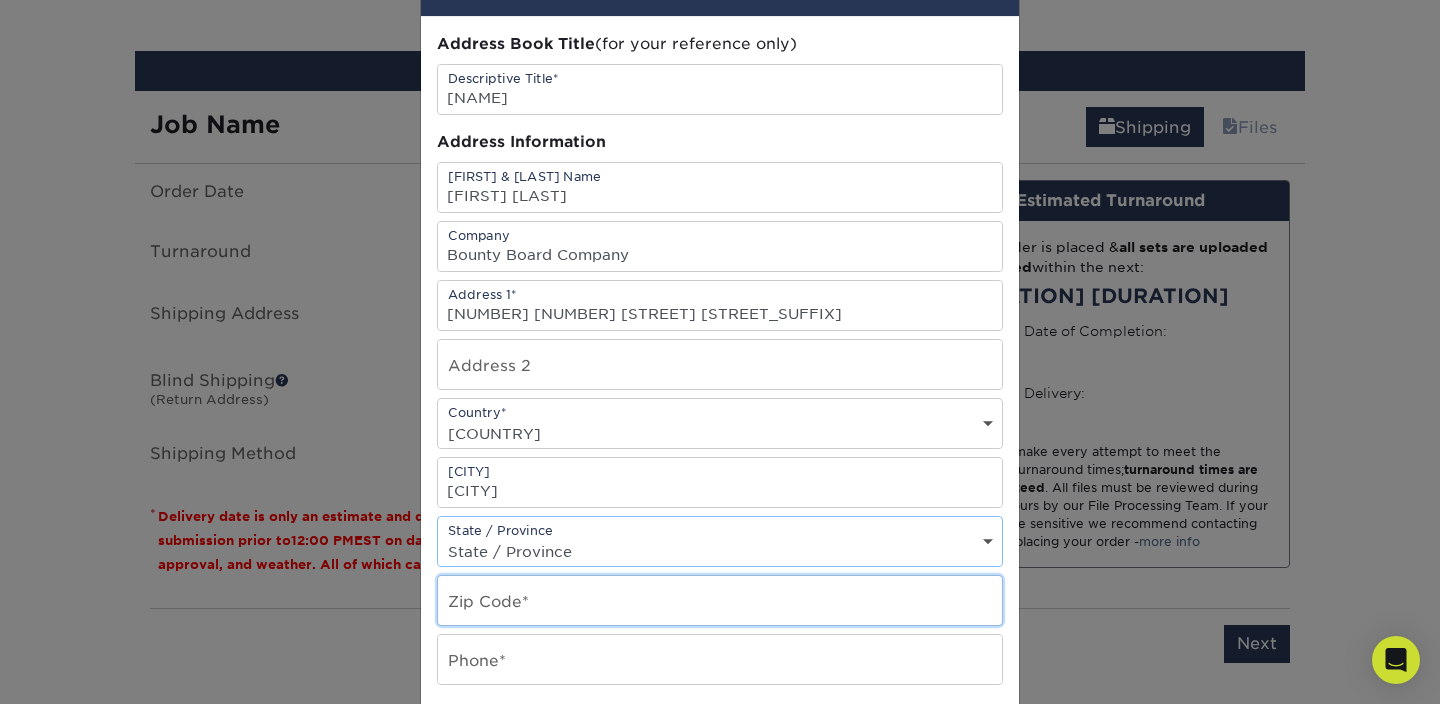 click at bounding box center [720, 600] 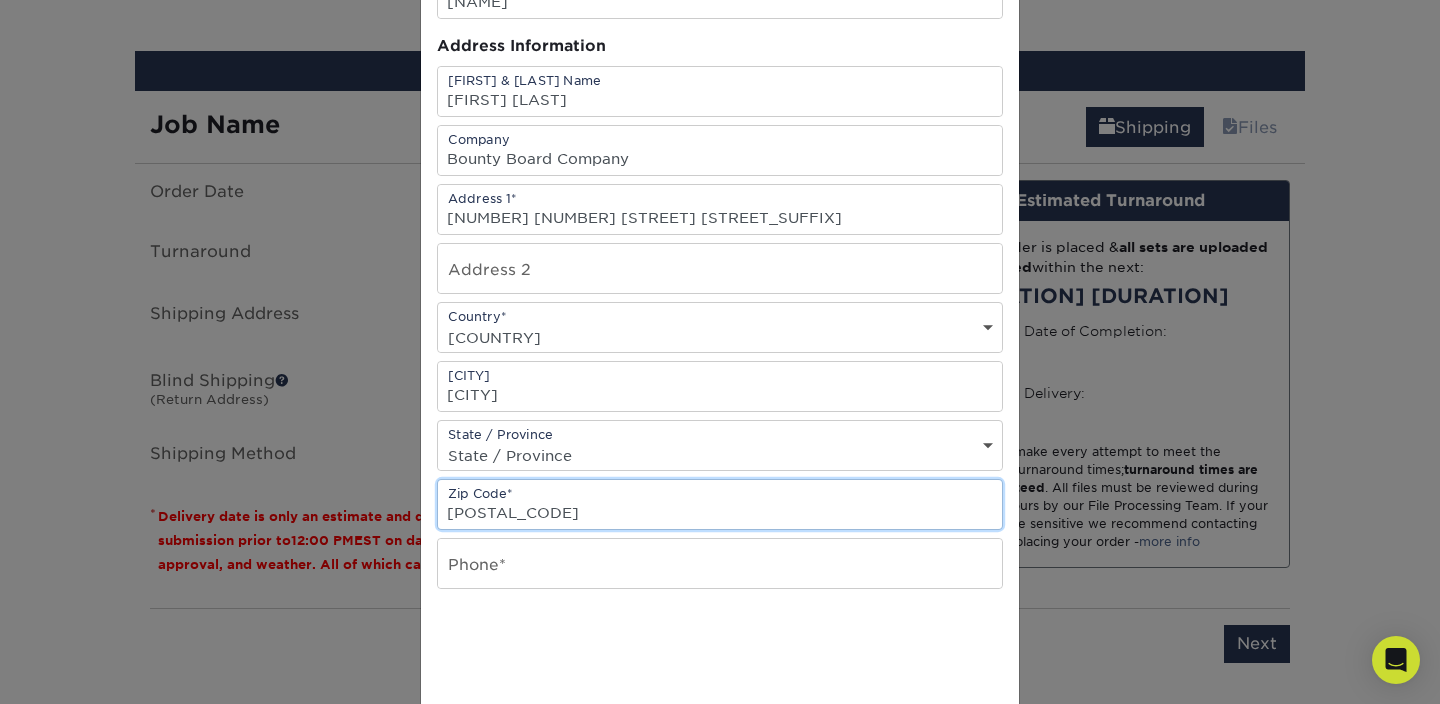 scroll, scrollTop: 192, scrollLeft: 0, axis: vertical 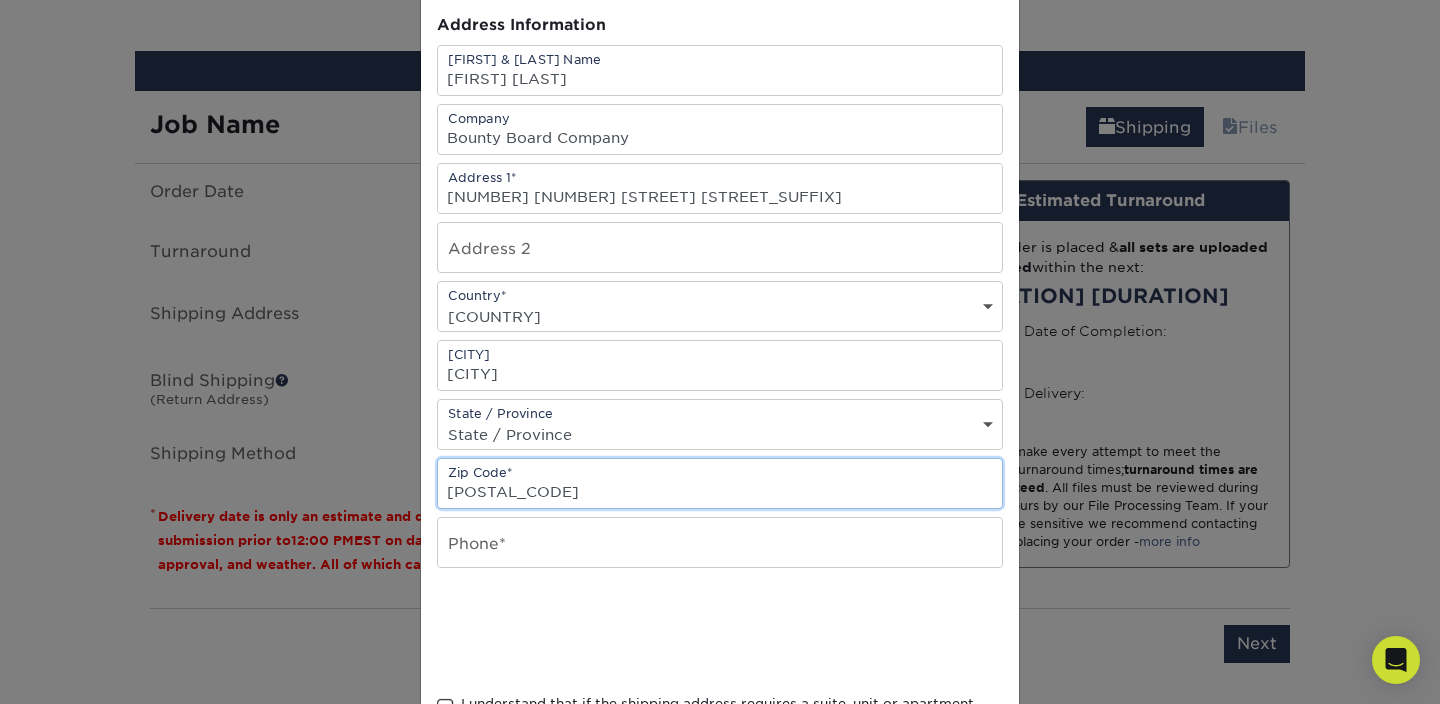 type on "[POSTAL_CODE]" 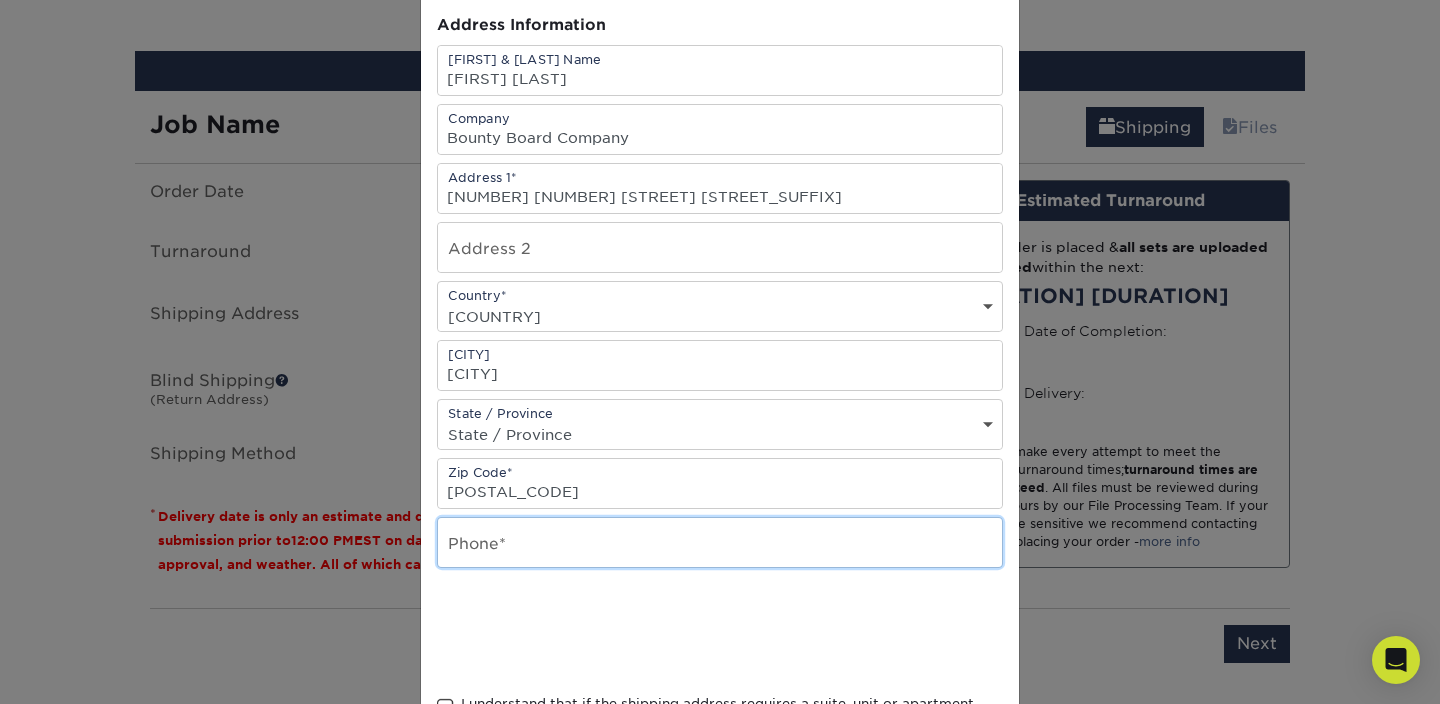 click at bounding box center (720, 542) 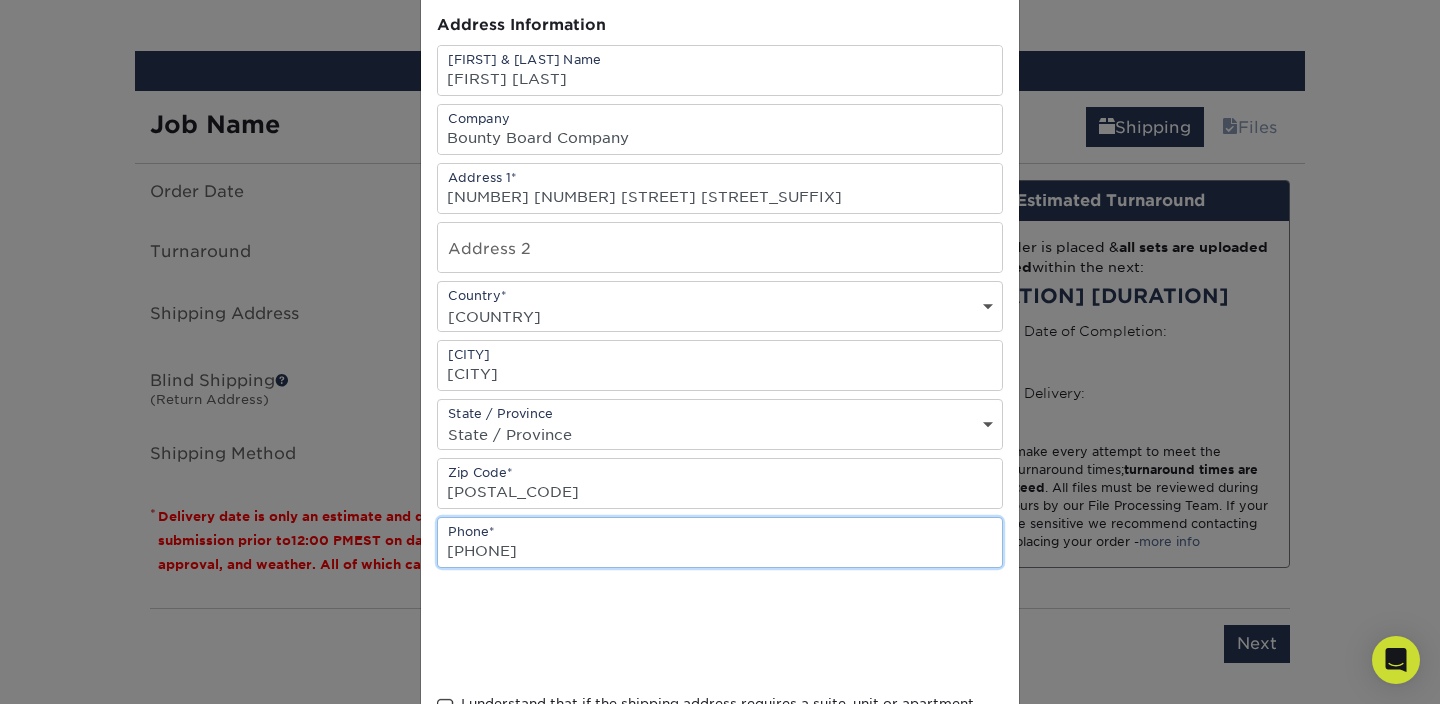 type on "[PHONE]" 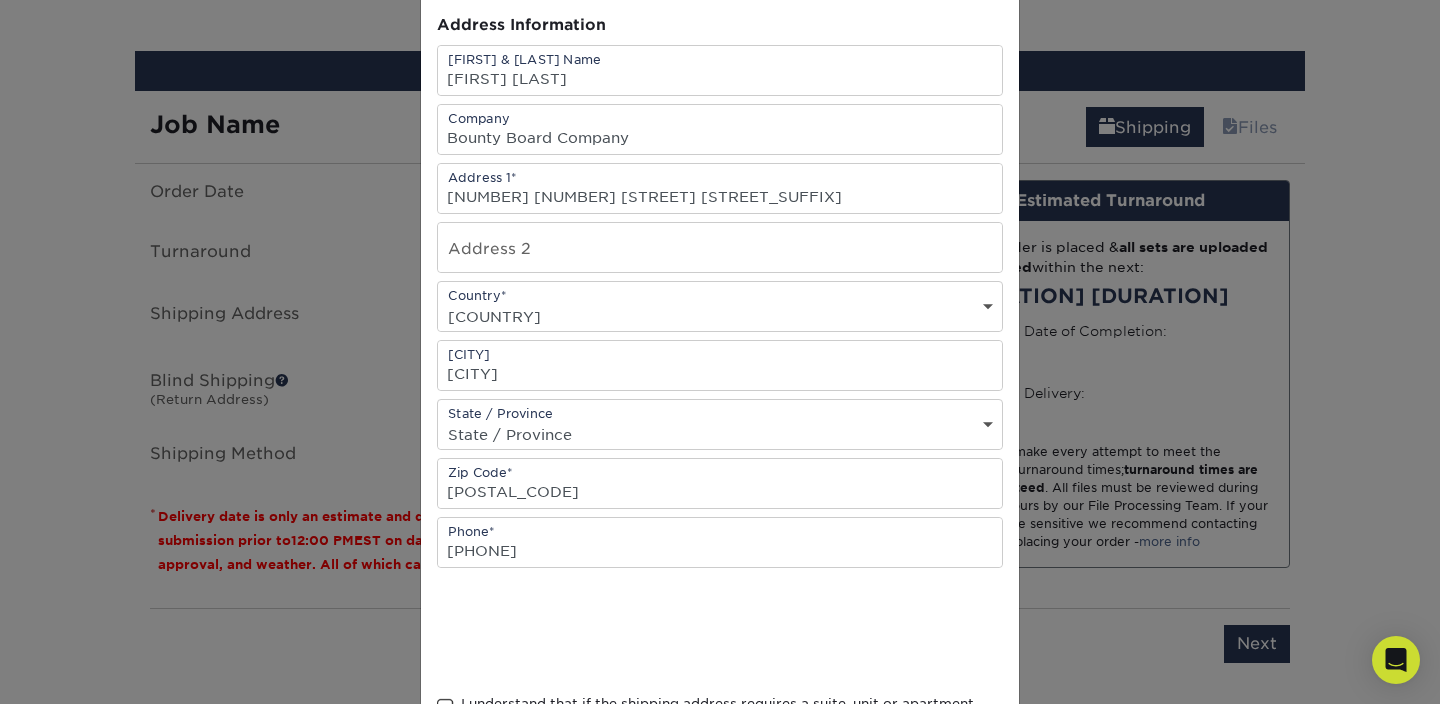 scroll, scrollTop: 0, scrollLeft: 0, axis: both 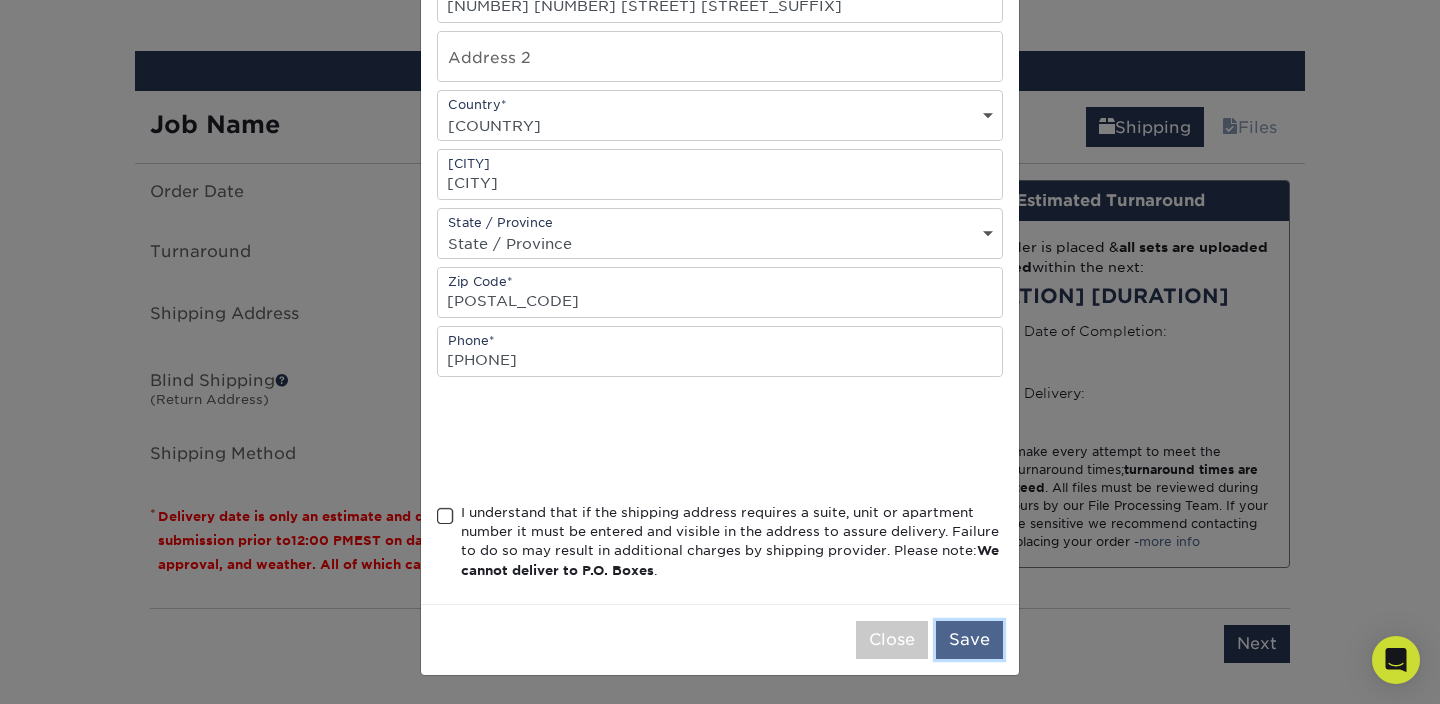 click on "Save" at bounding box center [969, 640] 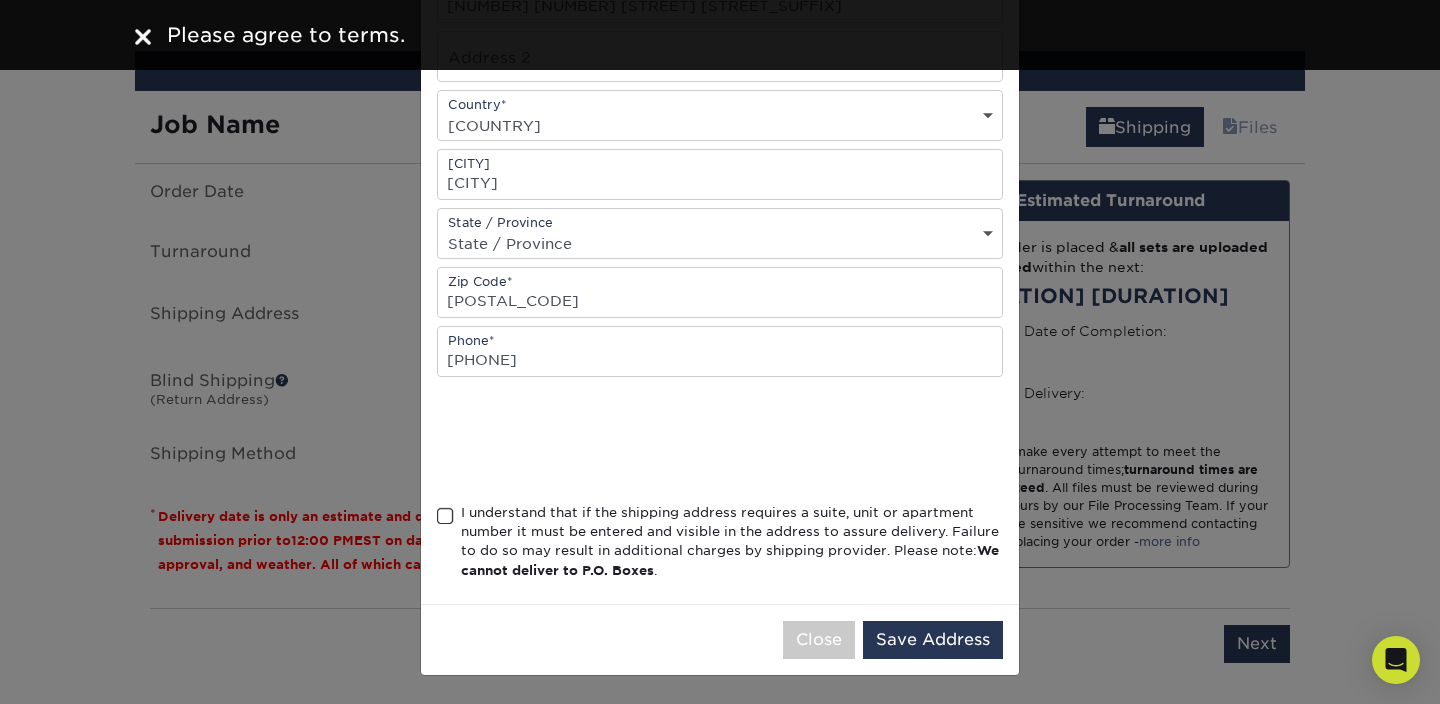 click on "I understand that if the shipping address requires a suite, unit or apartment number it must be entered and visible in the address to assure delivery. Failure to do so may result in additional charges by shipping provider. Please note:  We cannot deliver to P.O. Boxes ." at bounding box center [732, 542] 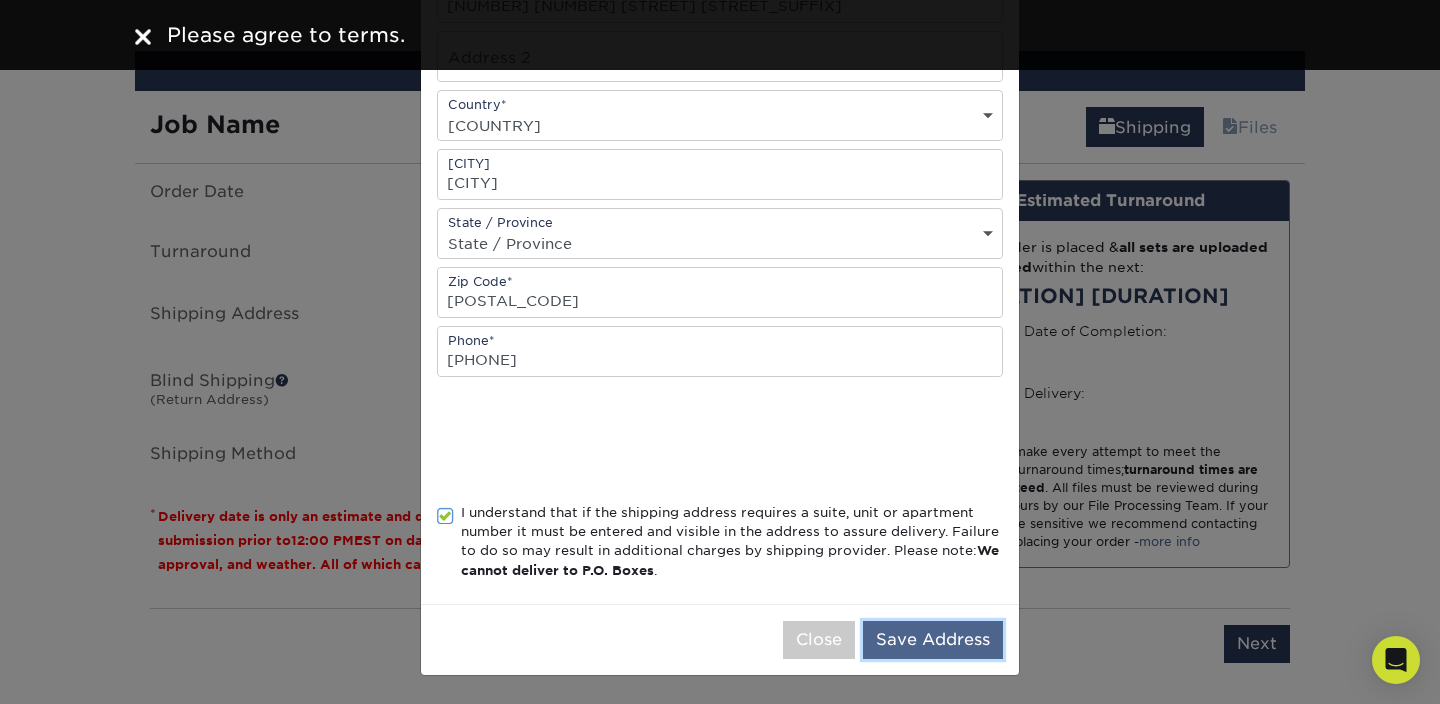 click on "Save Address" at bounding box center (933, 640) 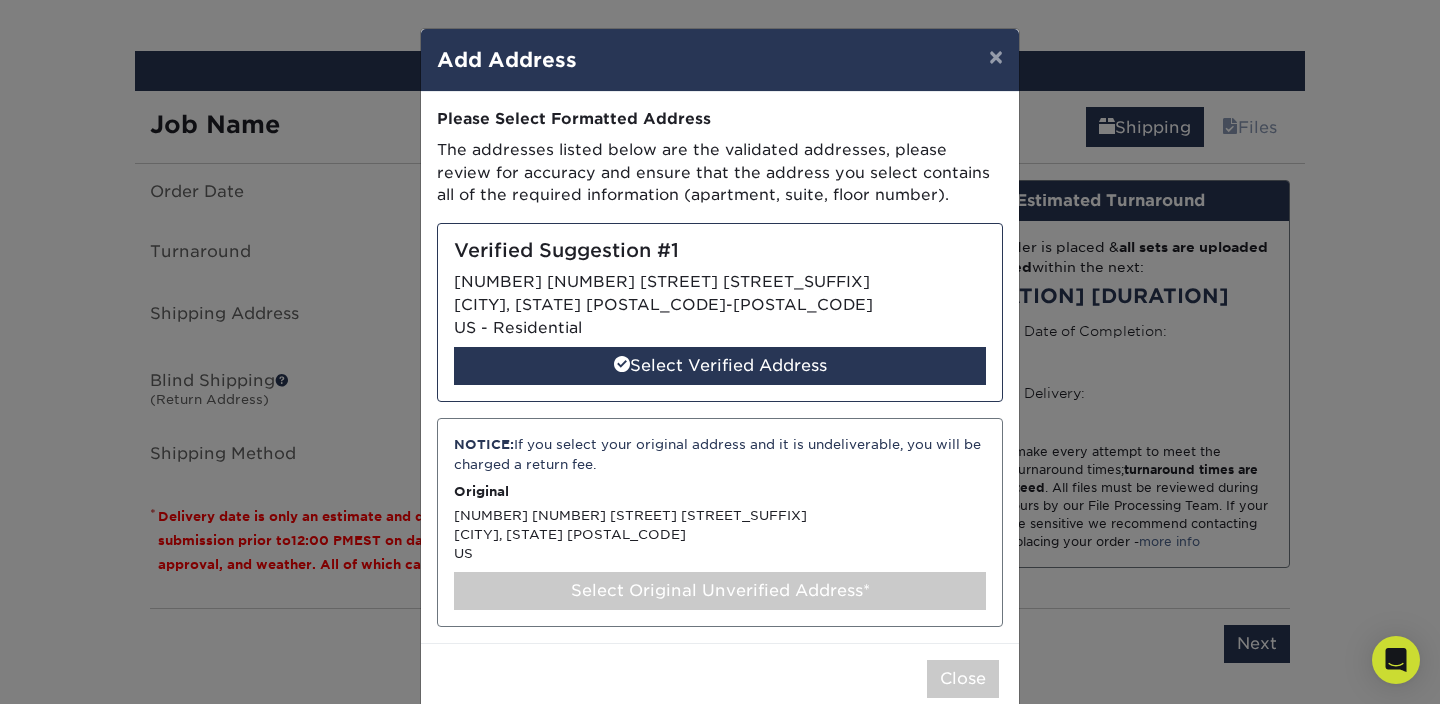 scroll, scrollTop: 38, scrollLeft: 0, axis: vertical 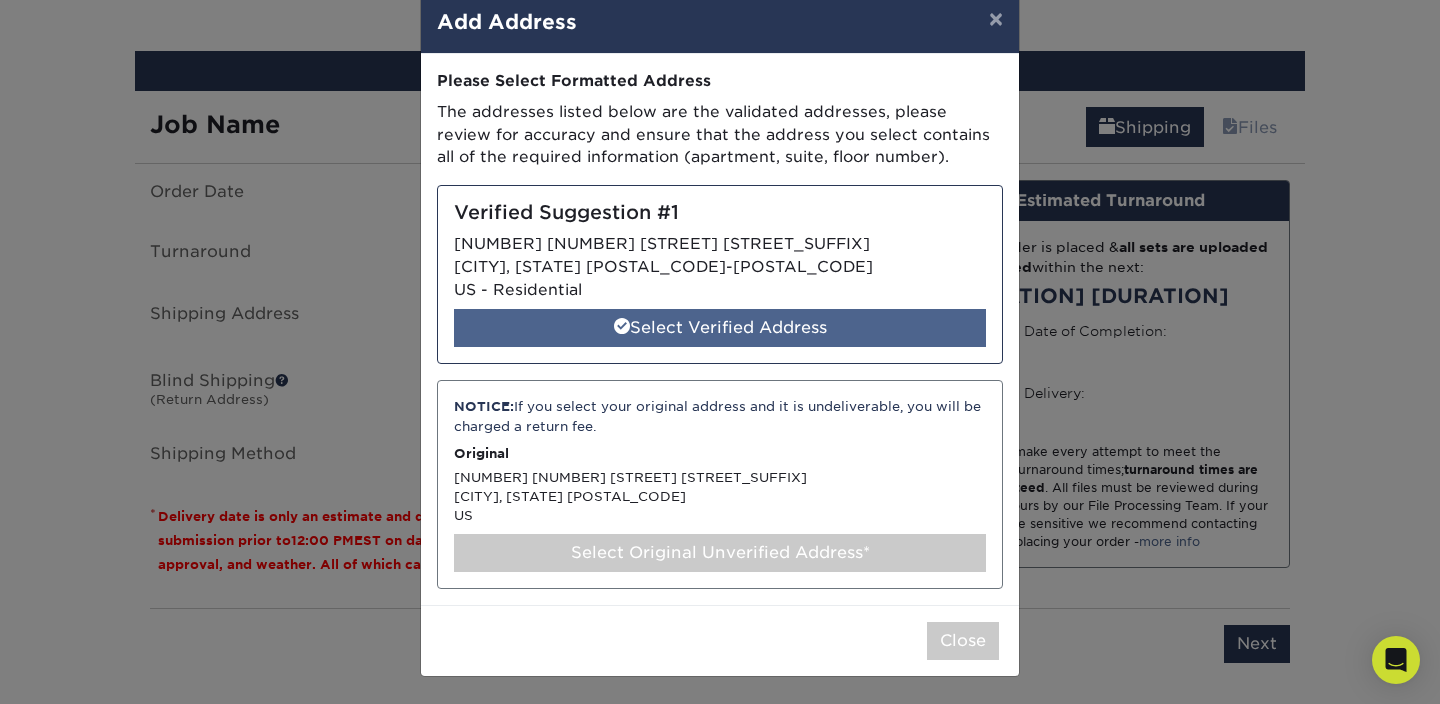 click on "Select Verified Address" at bounding box center (720, 328) 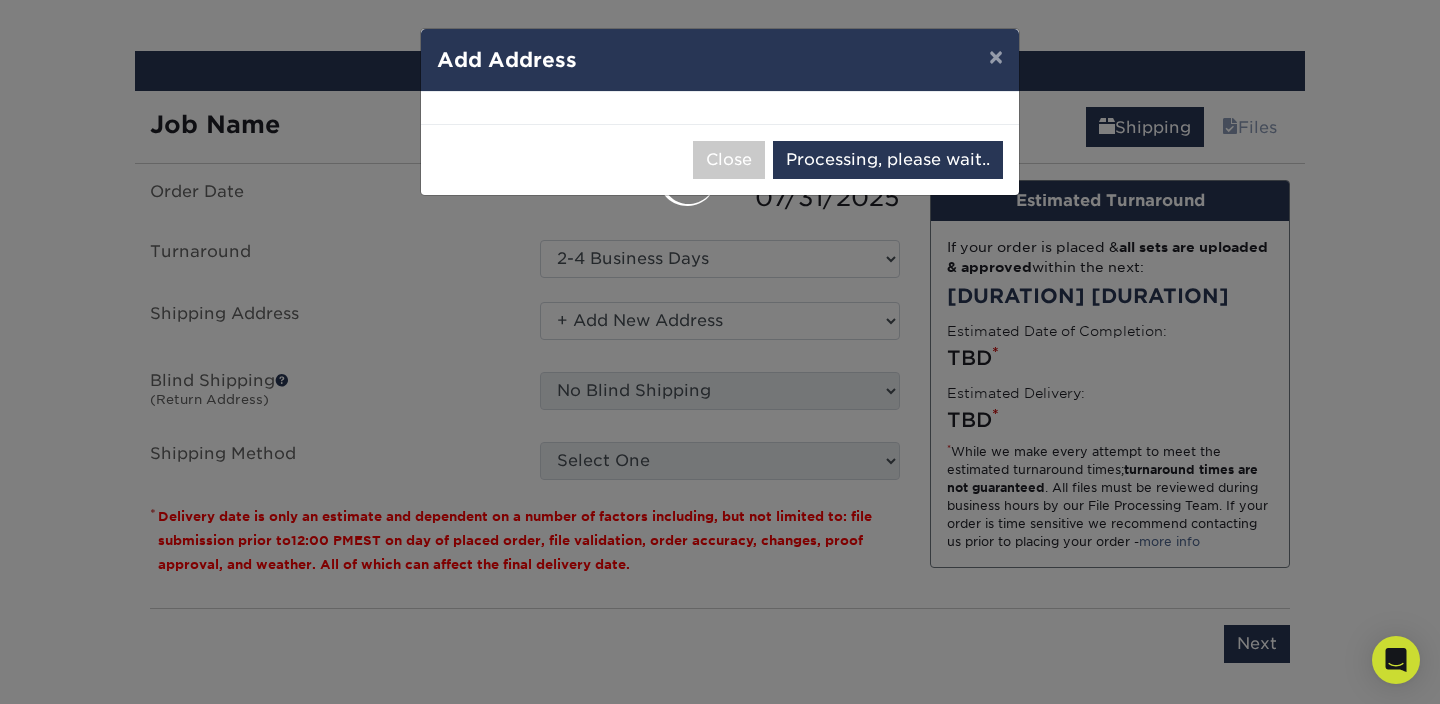 select on "[NUMBER]" 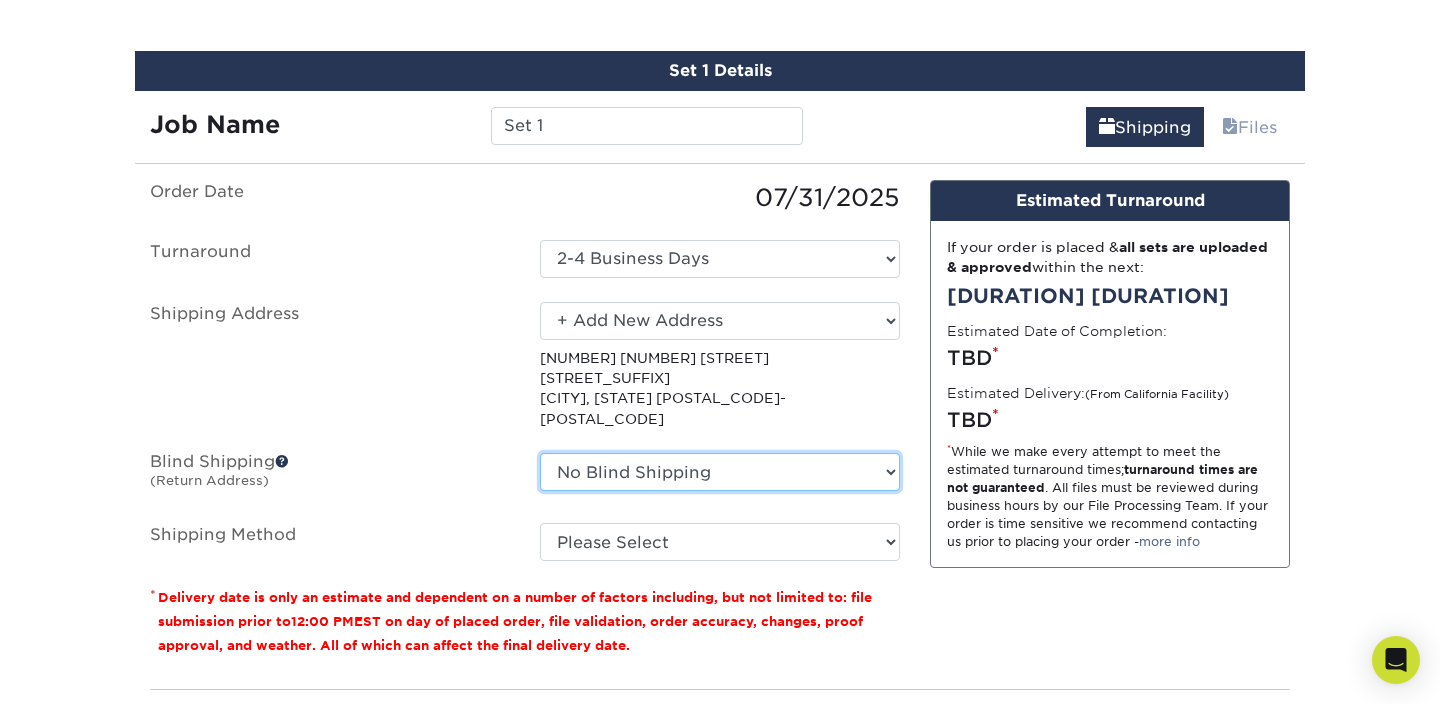 click on "No Blind Shipping
+ Add New Address" at bounding box center (720, 472) 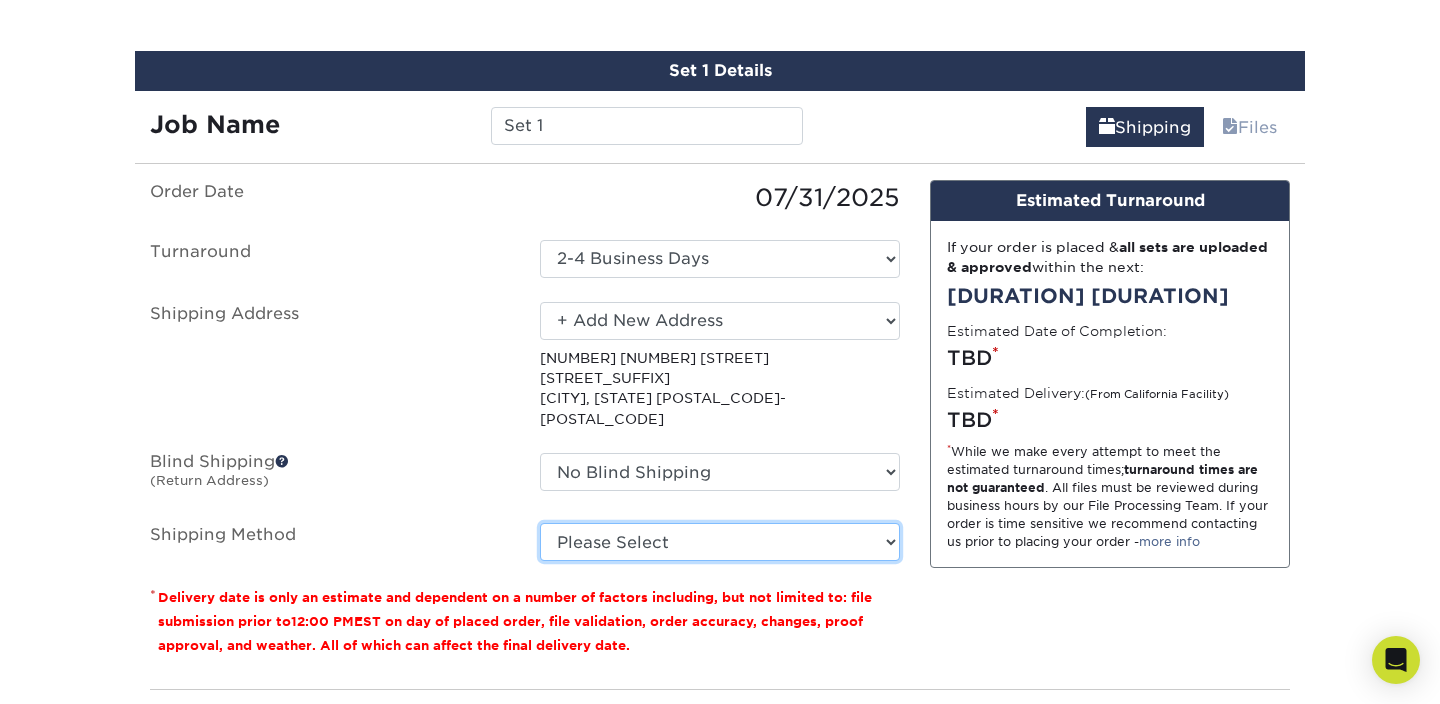 click on "Please Select Ground Shipping (+$[PRICE]) 3 Day Shipping Service (+$[PRICE]) 2 Day Air Shipping (+$[PRICE]) Next Day Shipping by 5pm (+$[PRICE]) Next Day Shipping by 12 noon (+$[PRICE]) Next Day Air Early A.M. (+$[PRICE])" at bounding box center (720, 542) 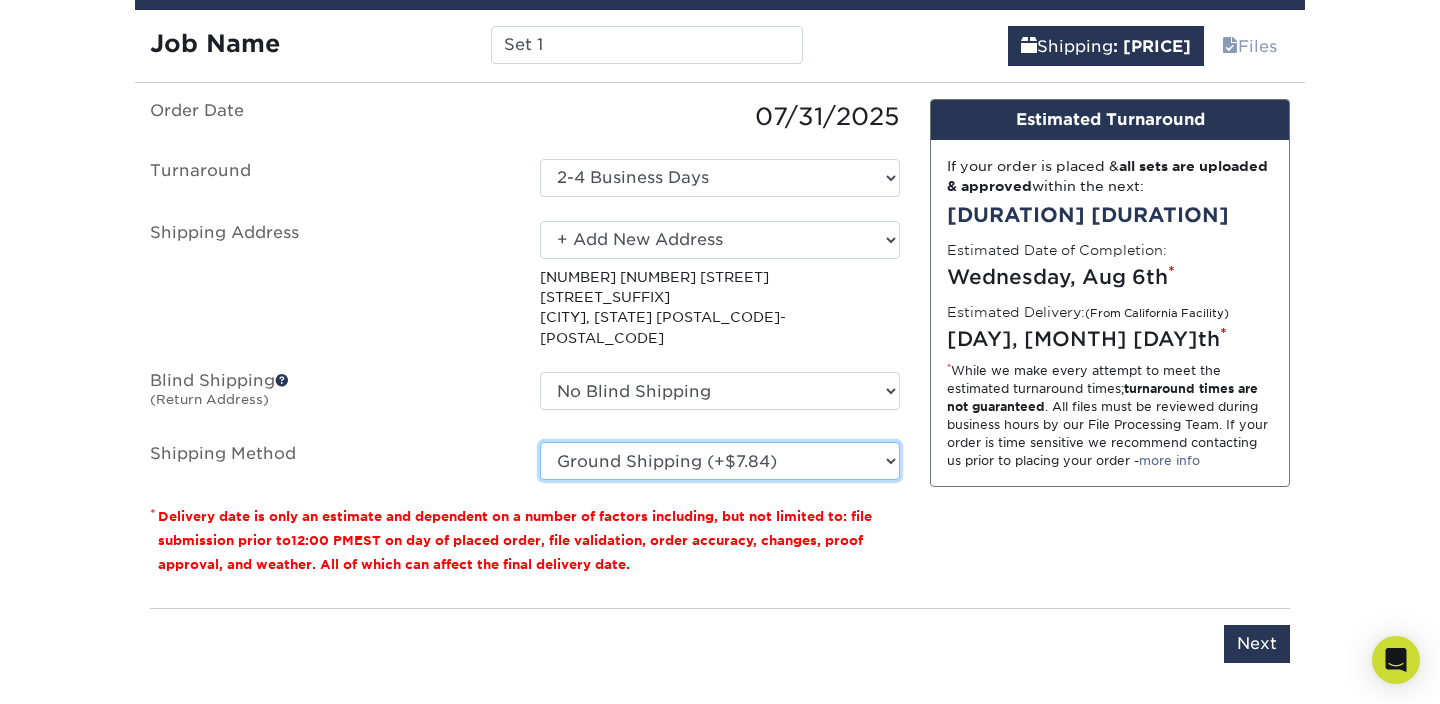 scroll, scrollTop: 1280, scrollLeft: 0, axis: vertical 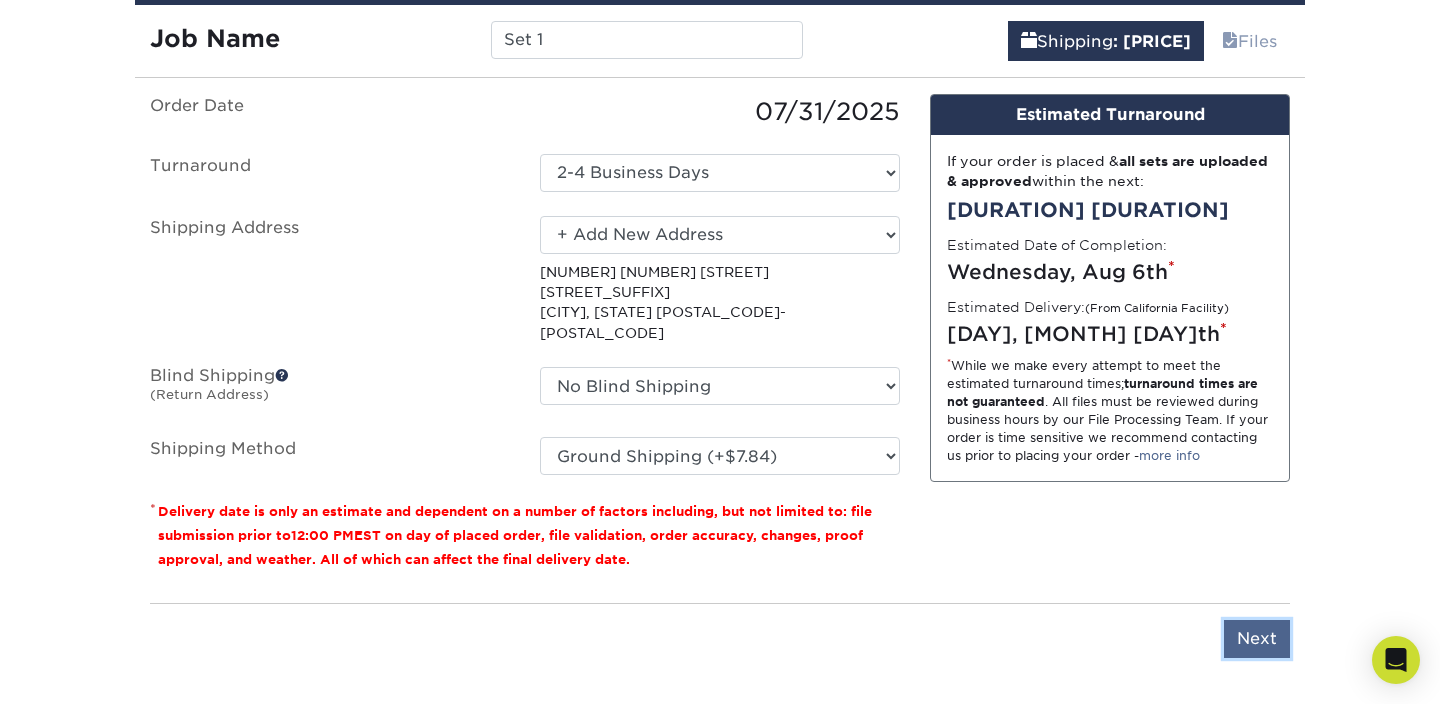 click on "Next" at bounding box center [1257, 639] 